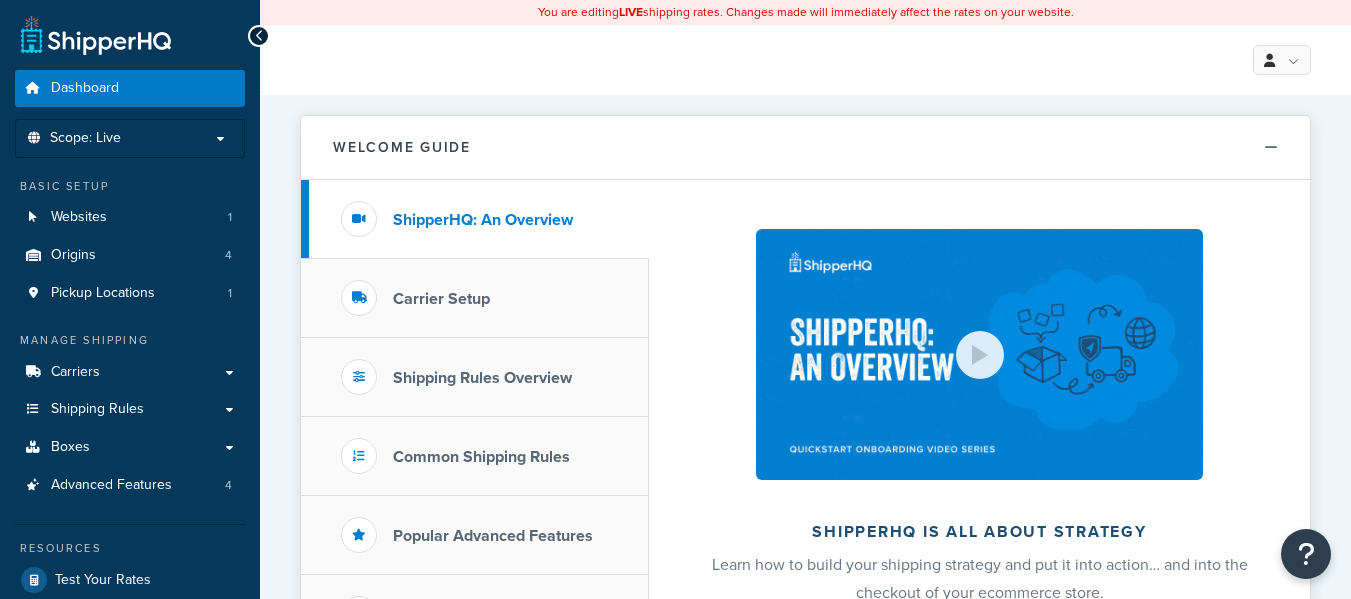 scroll, scrollTop: 0, scrollLeft: 0, axis: both 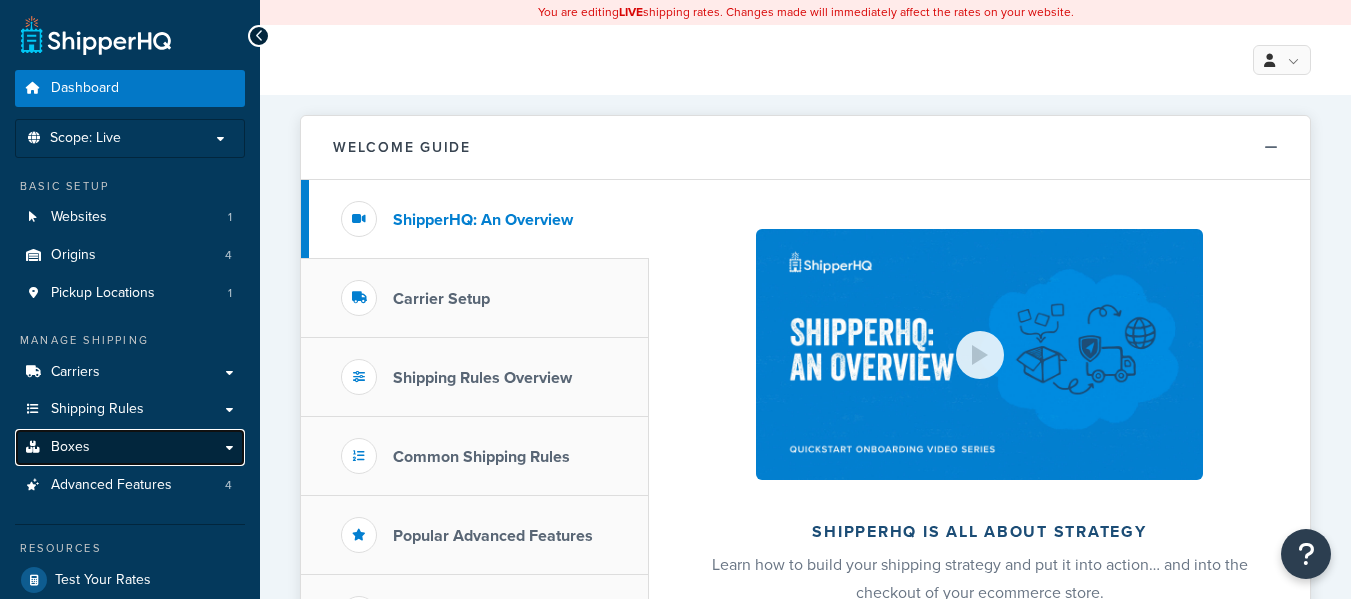 click on "Boxes" at bounding box center (70, 447) 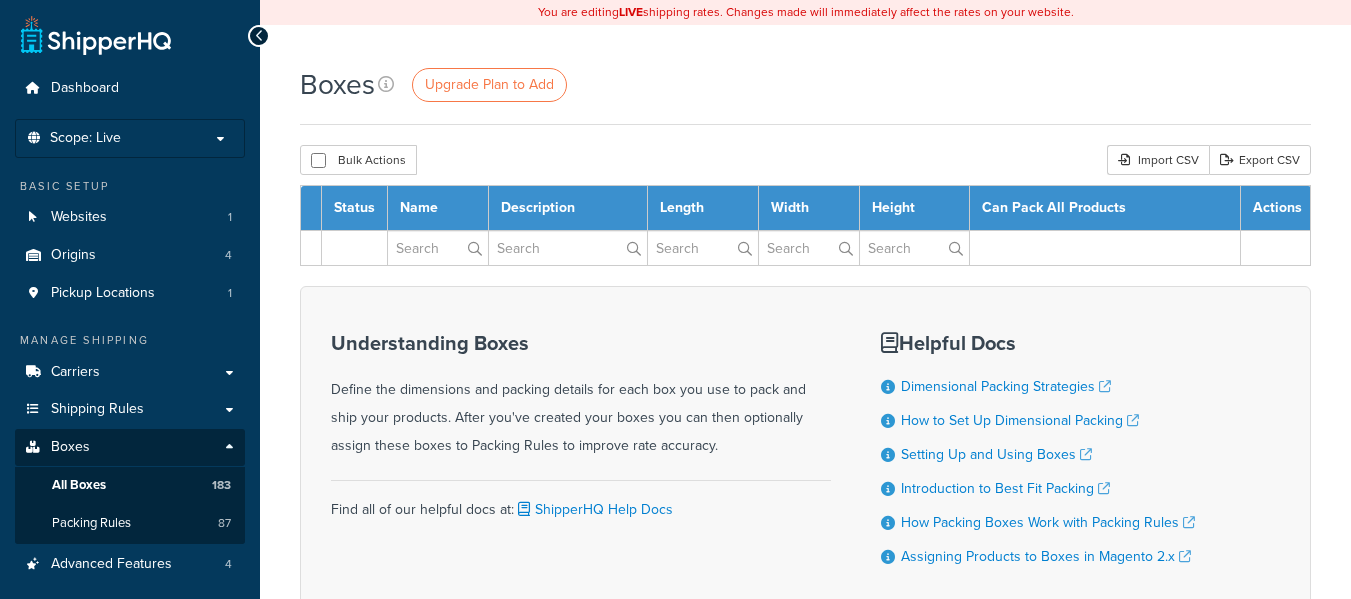 scroll, scrollTop: 0, scrollLeft: 0, axis: both 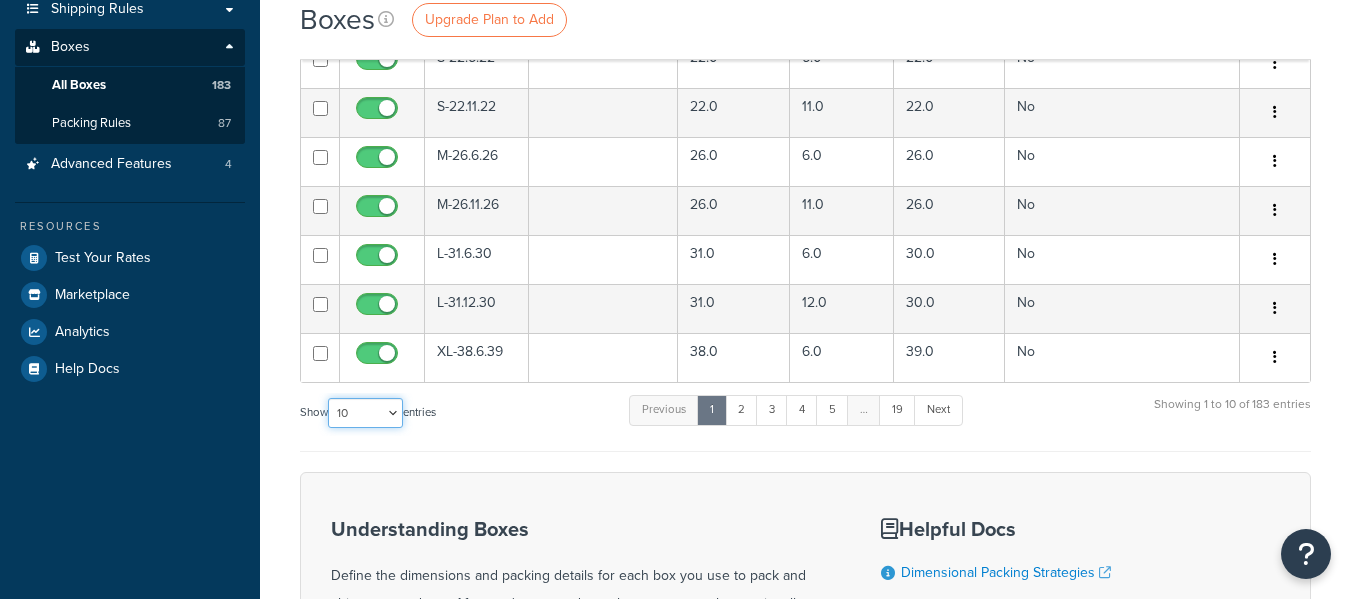 click on "10 15 25 50 100 1000" at bounding box center [365, 413] 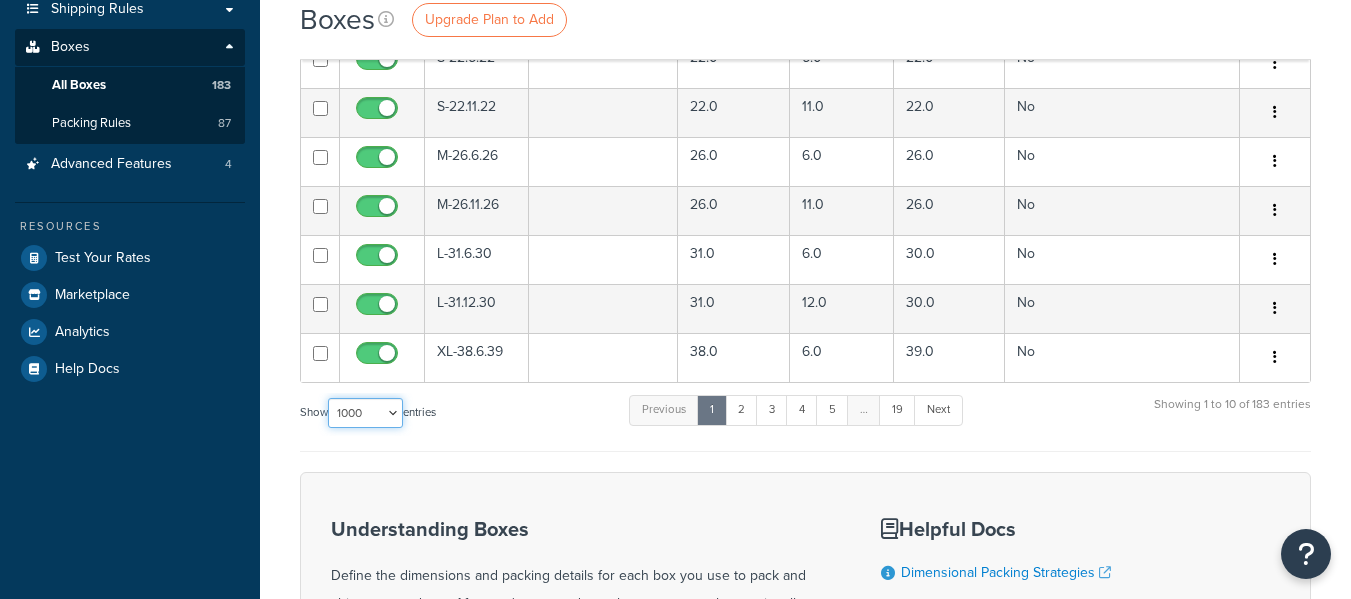 click on "10 15 25 50 100 1000" at bounding box center (365, 413) 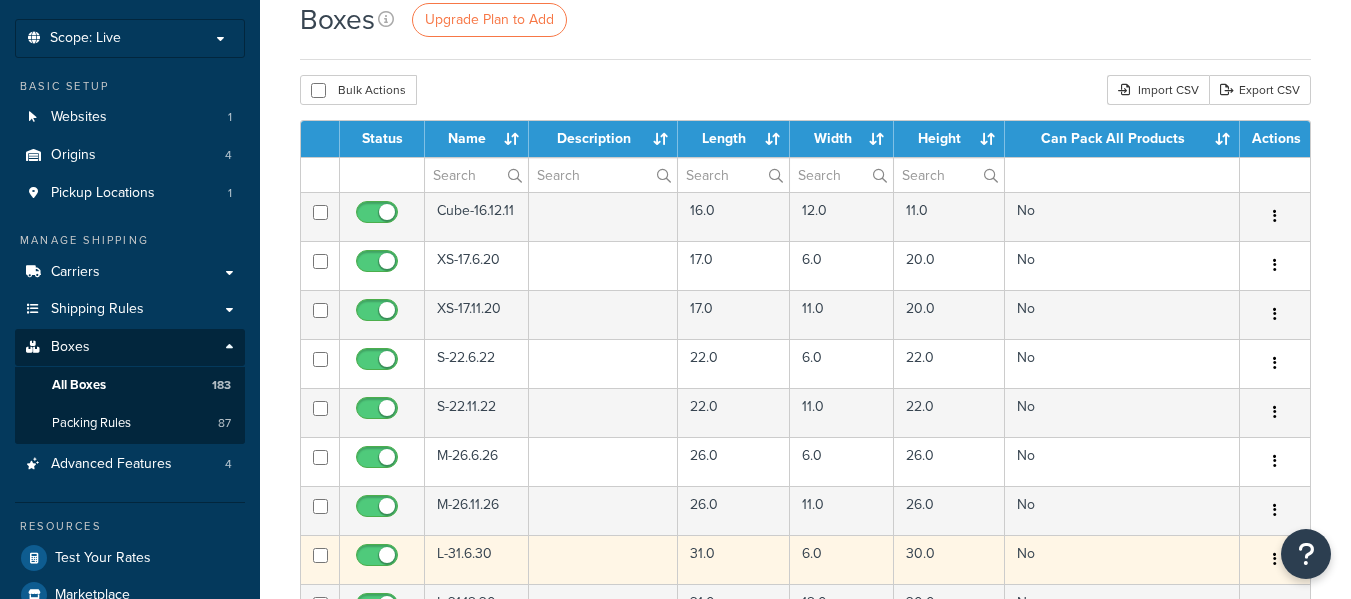 scroll, scrollTop: 0, scrollLeft: 0, axis: both 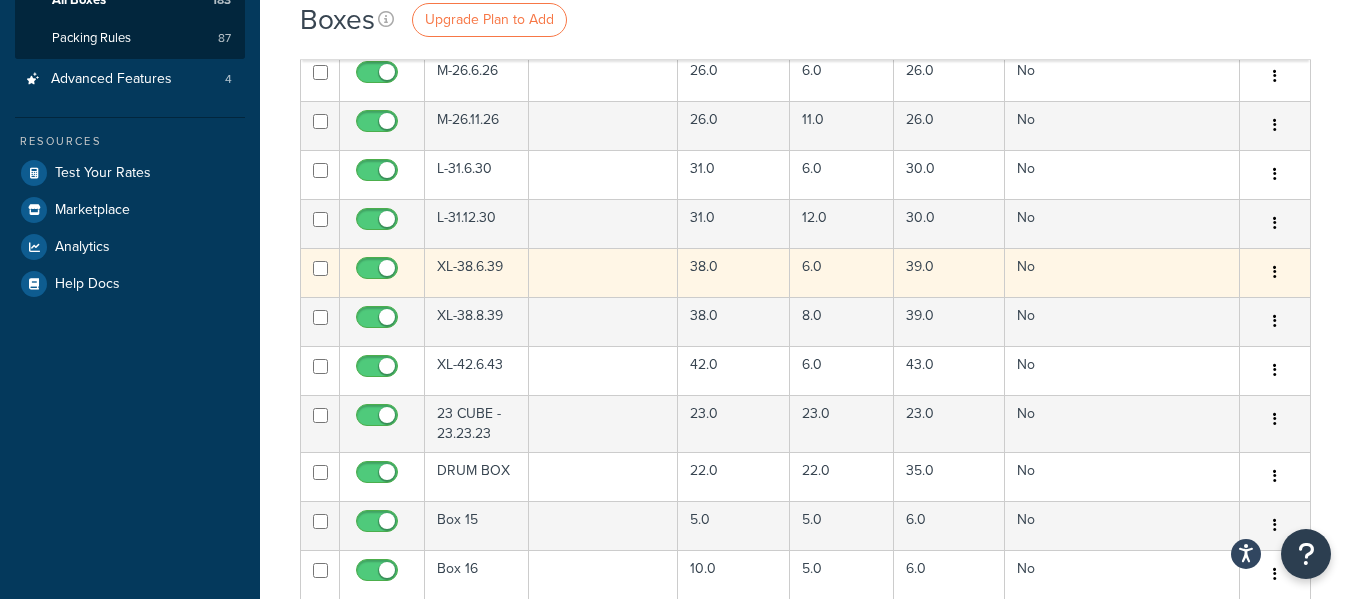 click on "XL-38.6.39" at bounding box center [477, 272] 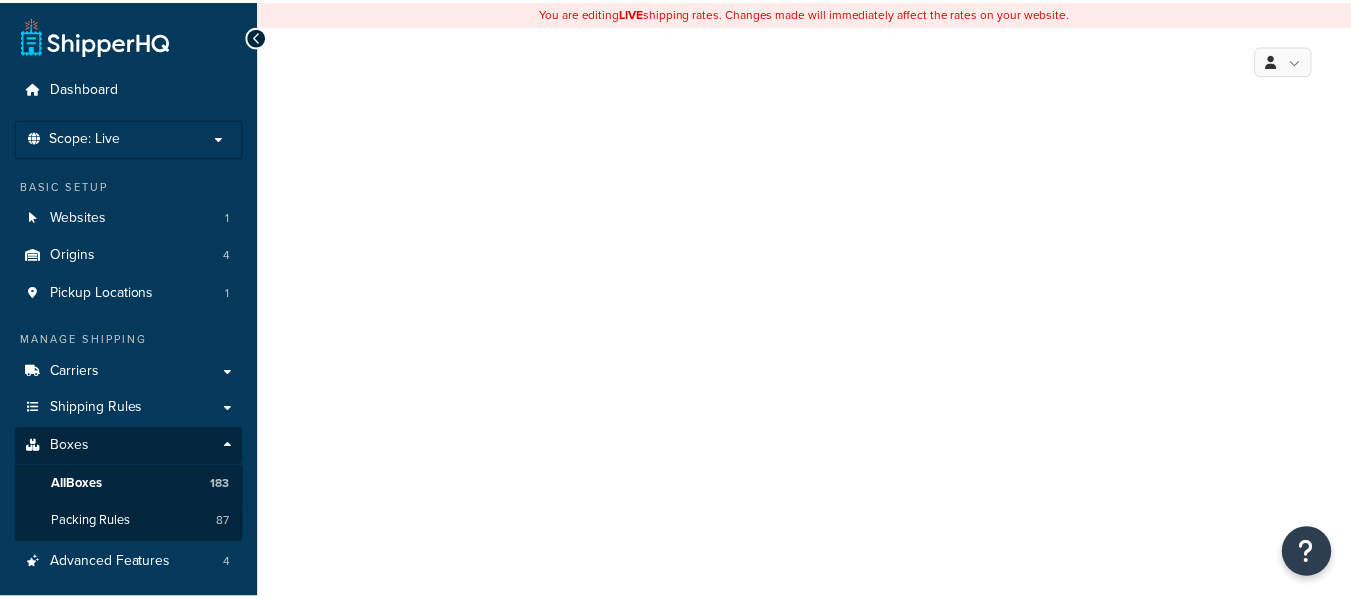 scroll, scrollTop: 0, scrollLeft: 0, axis: both 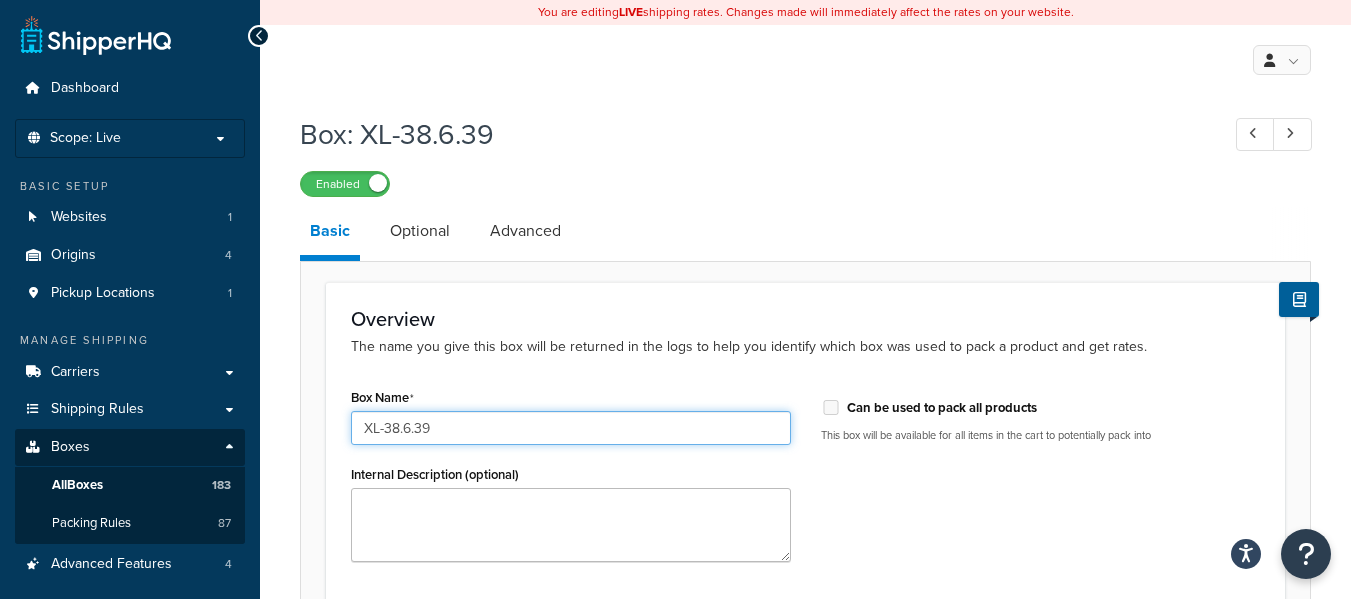 click on "XL-38.6.39" at bounding box center [571, 428] 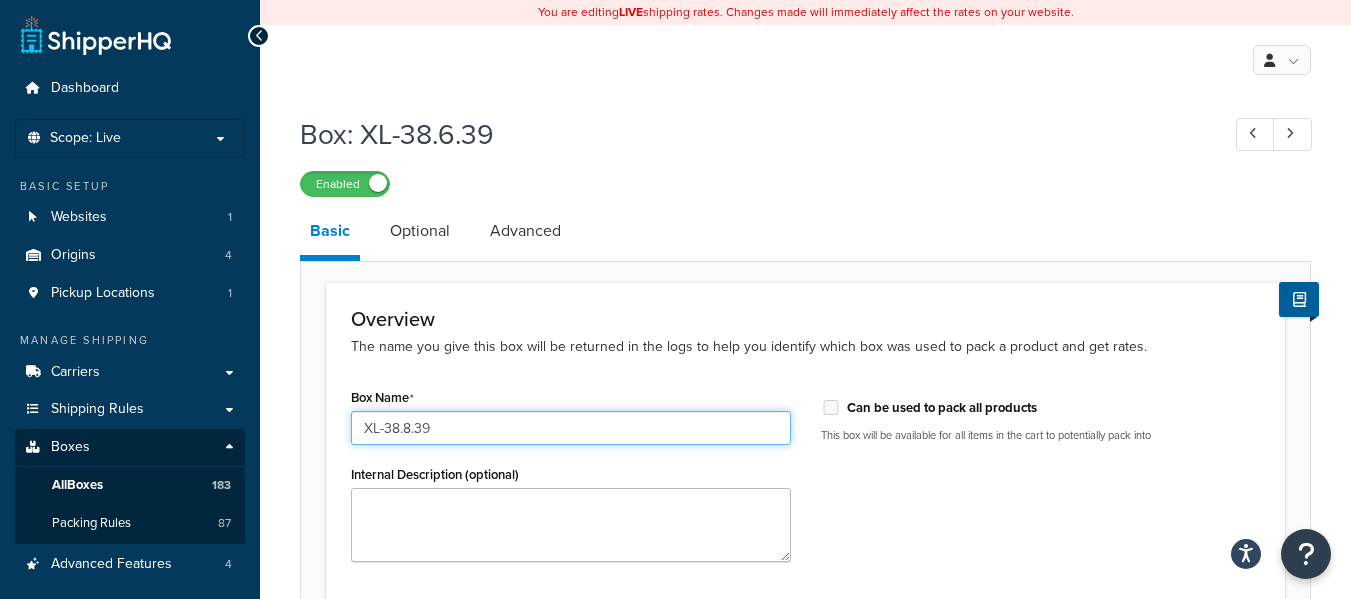 drag, startPoint x: 434, startPoint y: 426, endPoint x: 414, endPoint y: 425, distance: 20.024984 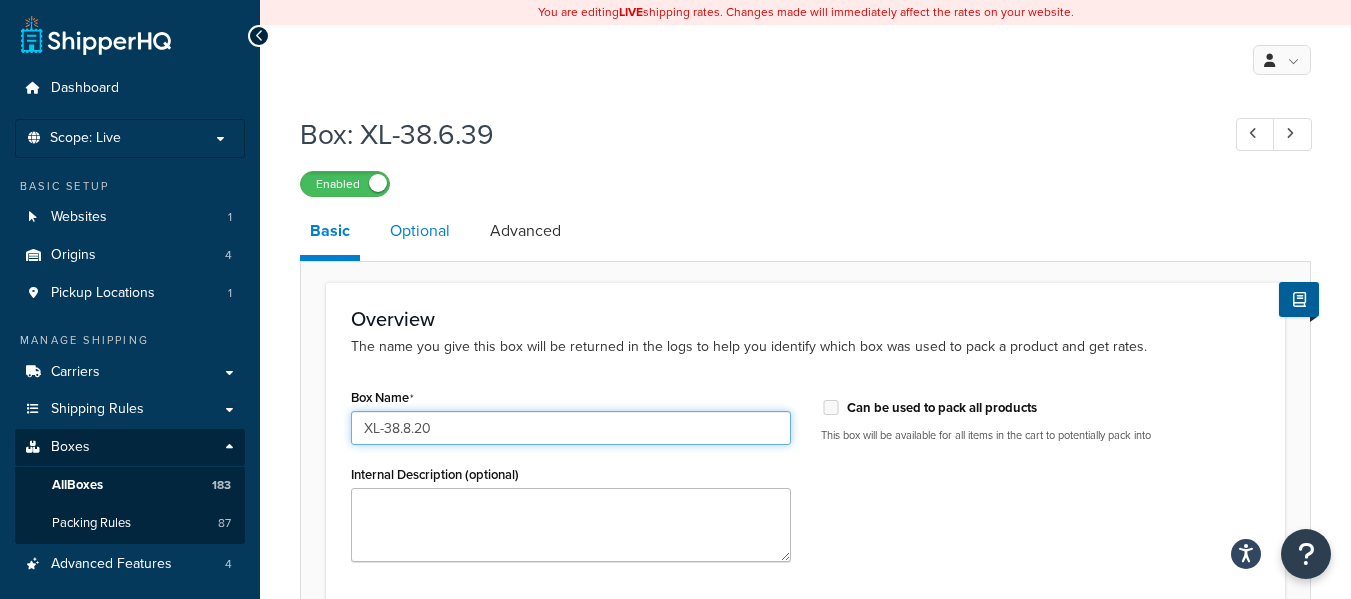 type on "XL-38.8.20" 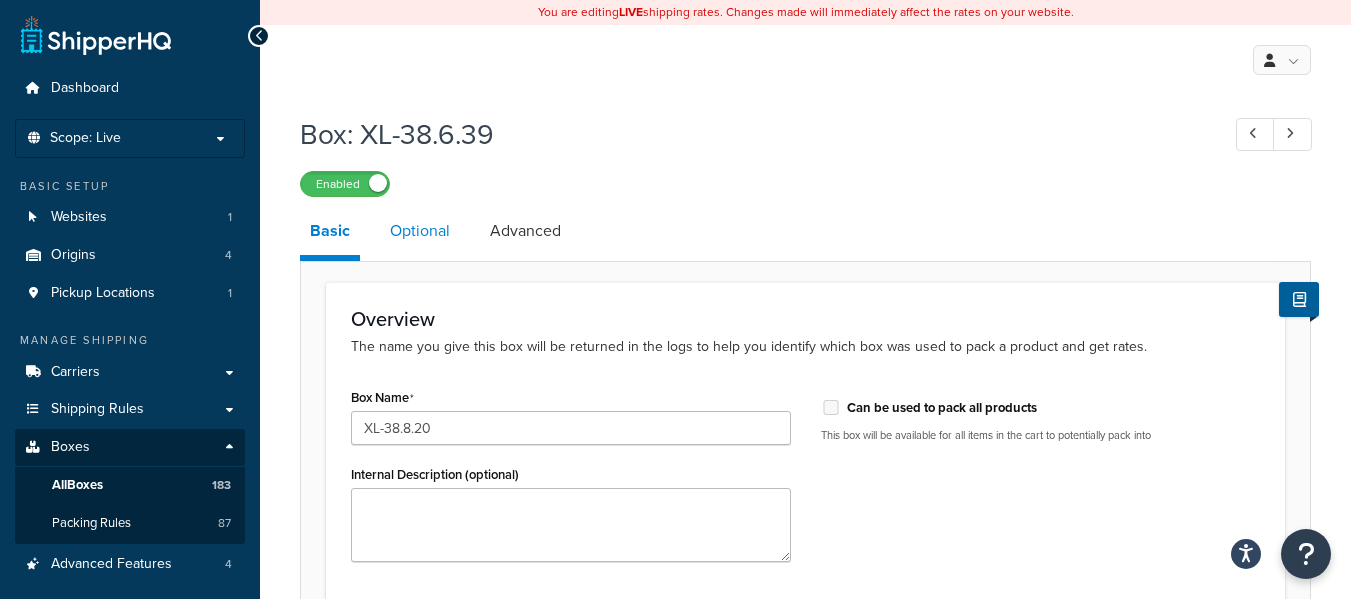 click on "Optional" at bounding box center (420, 231) 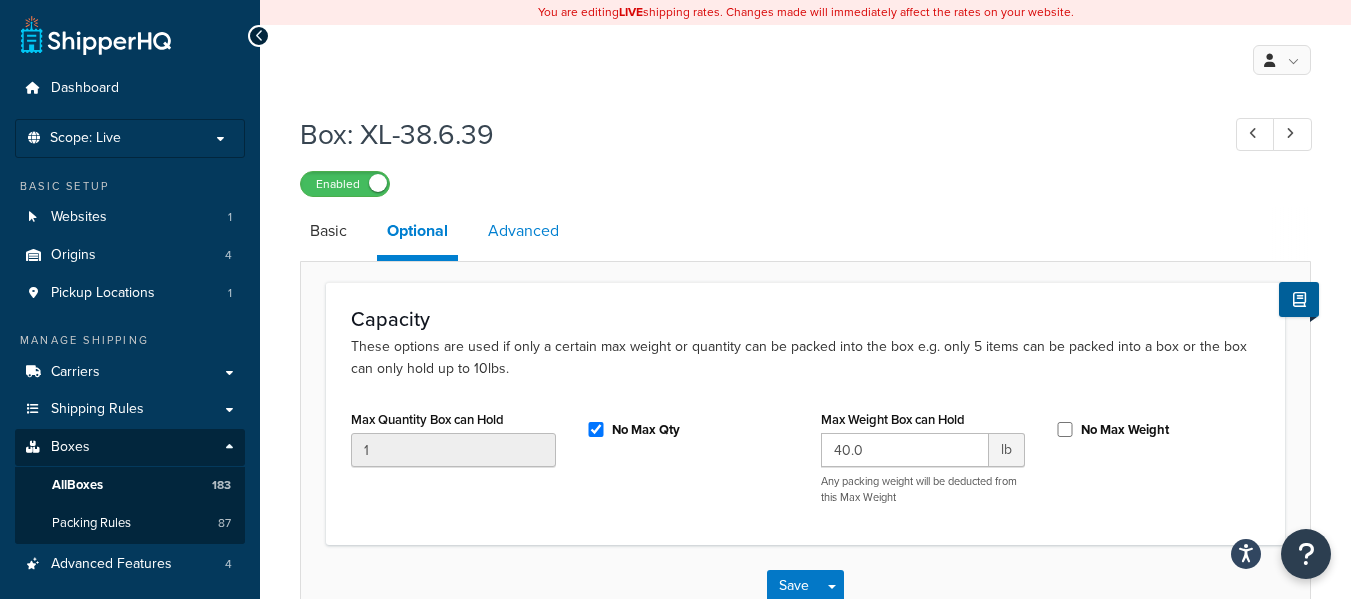 click on "Advanced" at bounding box center (523, 231) 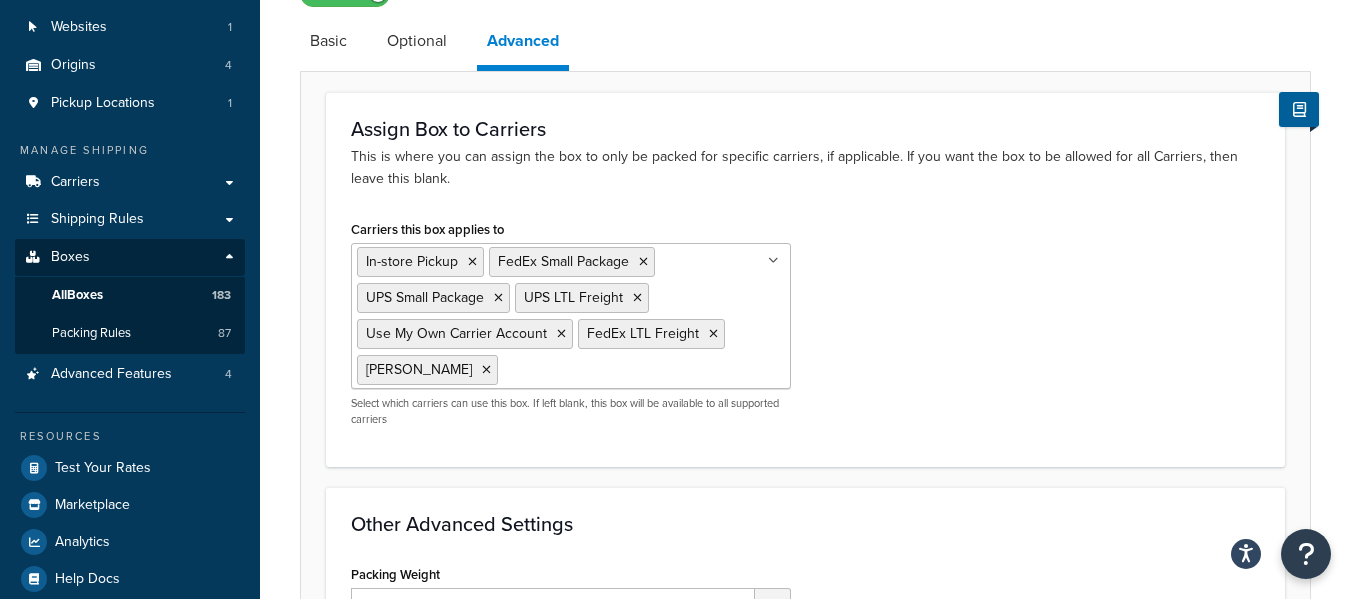 scroll, scrollTop: 100, scrollLeft: 0, axis: vertical 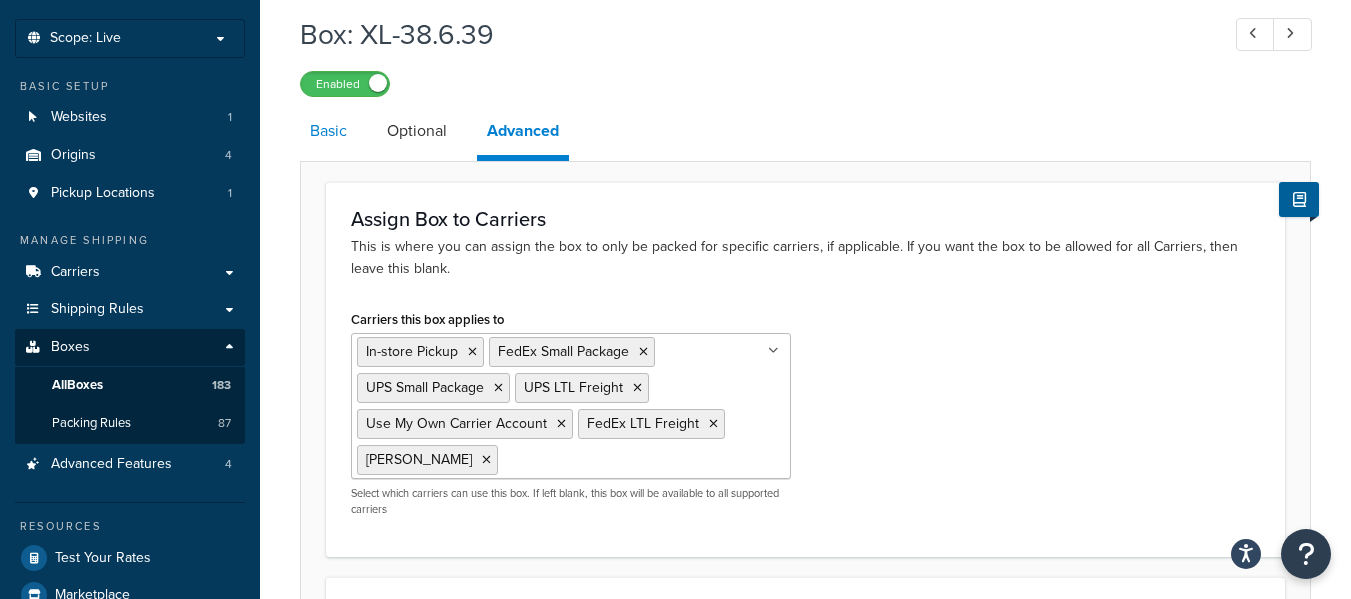 click on "Basic" at bounding box center (328, 131) 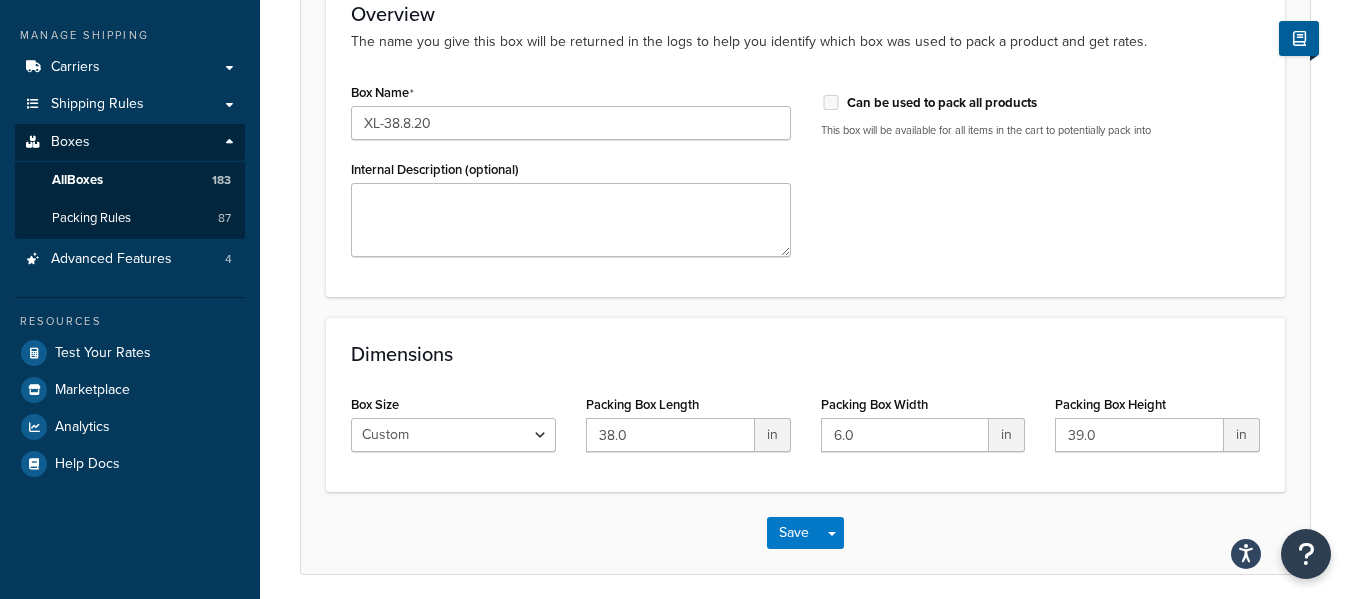 scroll, scrollTop: 383, scrollLeft: 0, axis: vertical 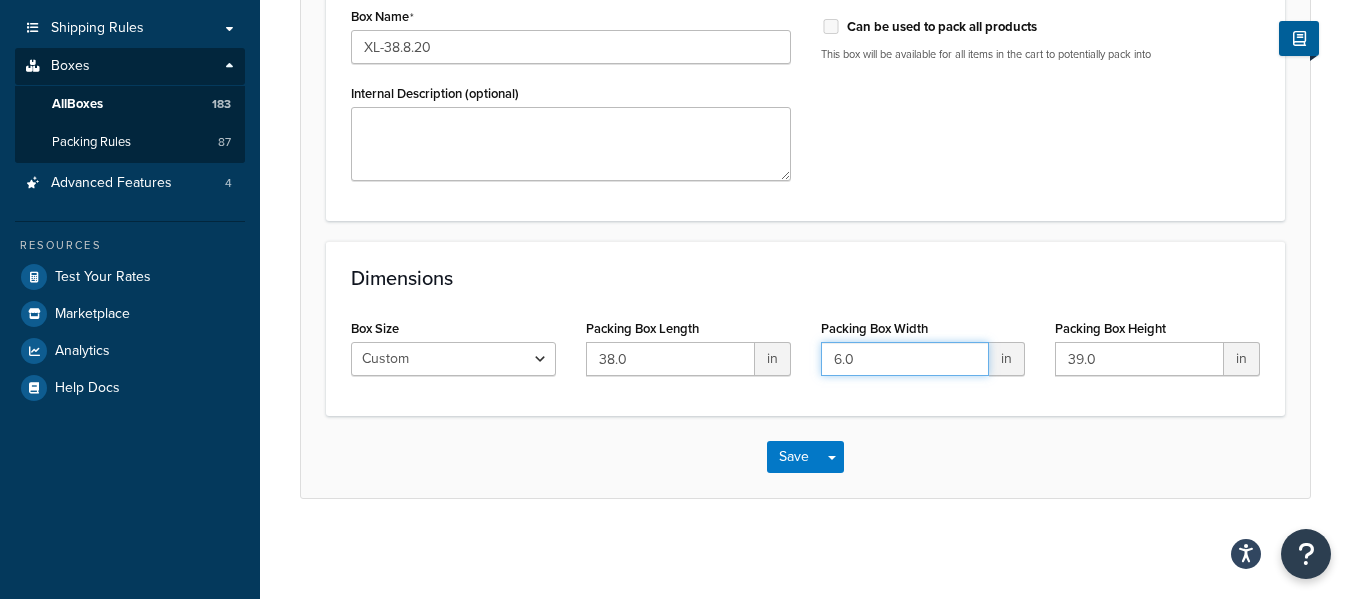 click on "6.0" at bounding box center [905, 359] 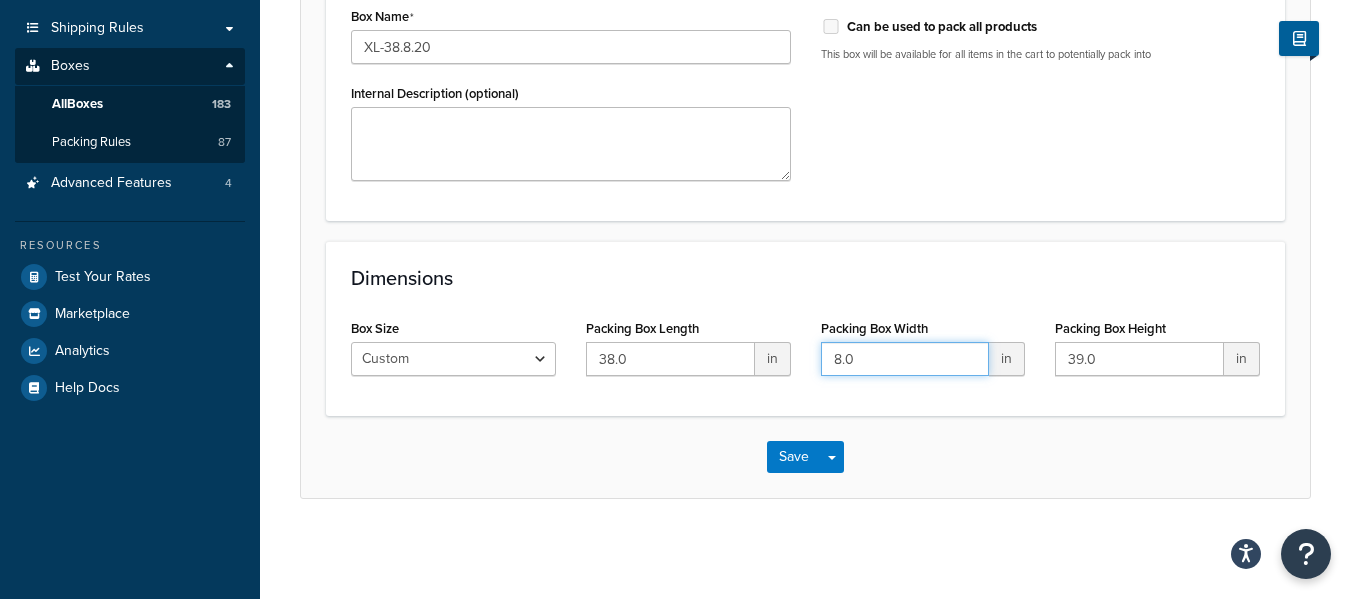 type on "8.0" 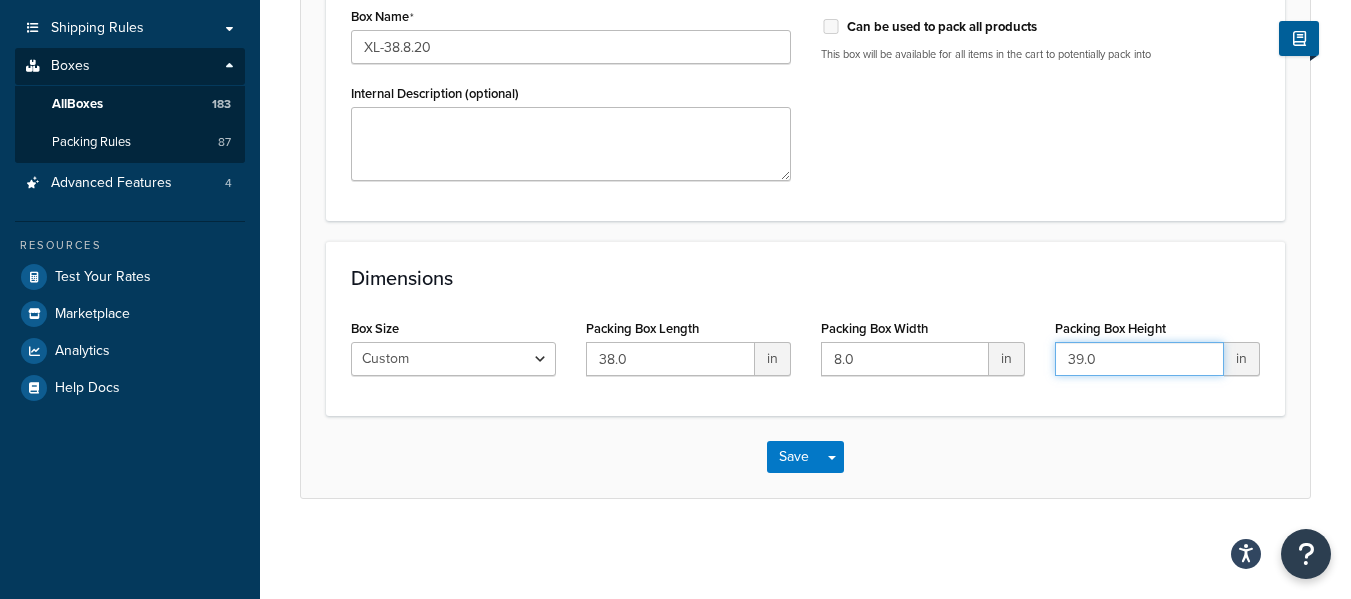 drag, startPoint x: 1084, startPoint y: 353, endPoint x: 1063, endPoint y: 355, distance: 21.095022 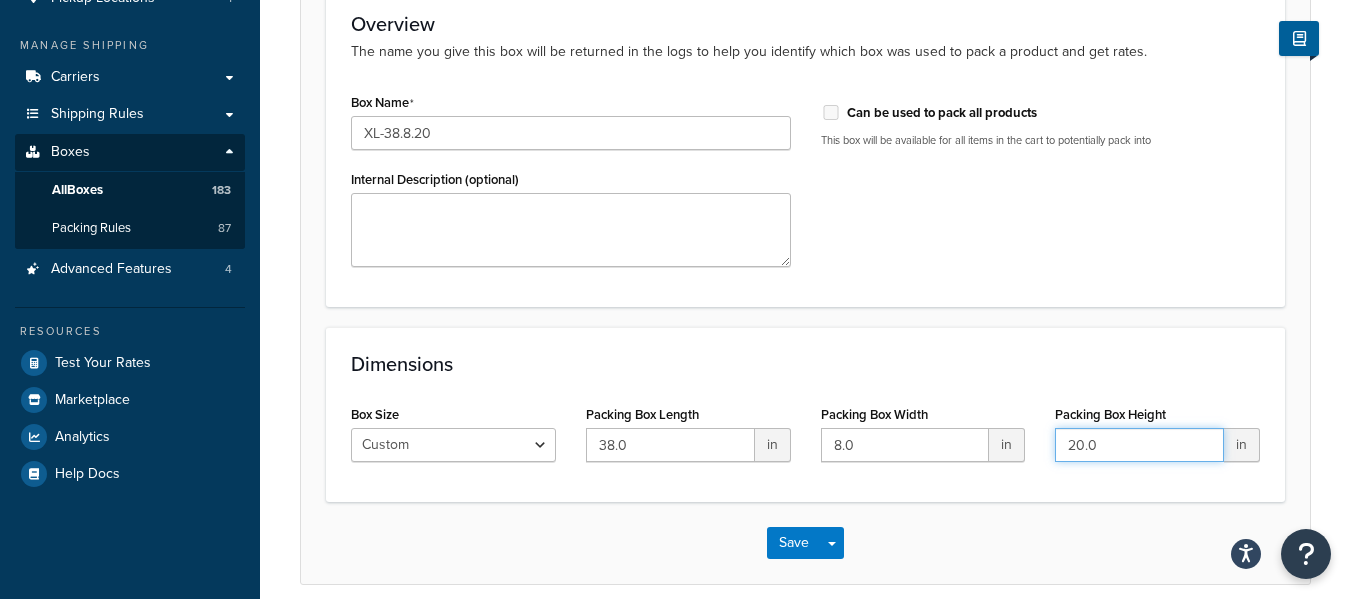 scroll, scrollTop: 183, scrollLeft: 0, axis: vertical 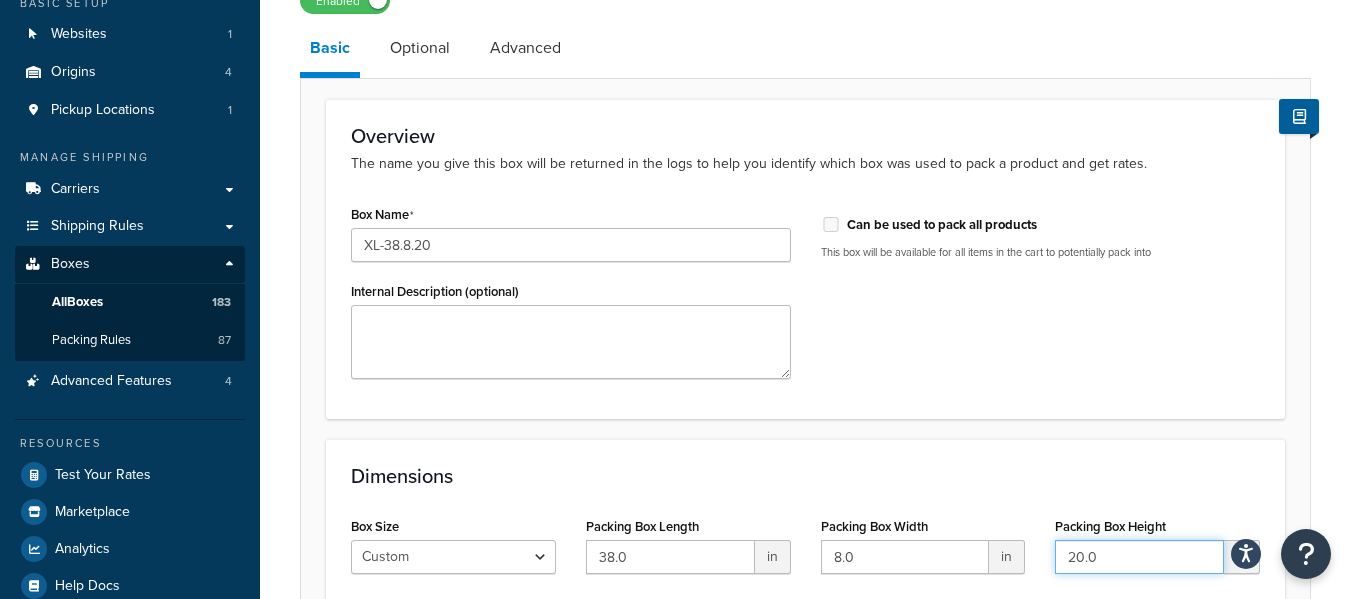 type on "20.0" 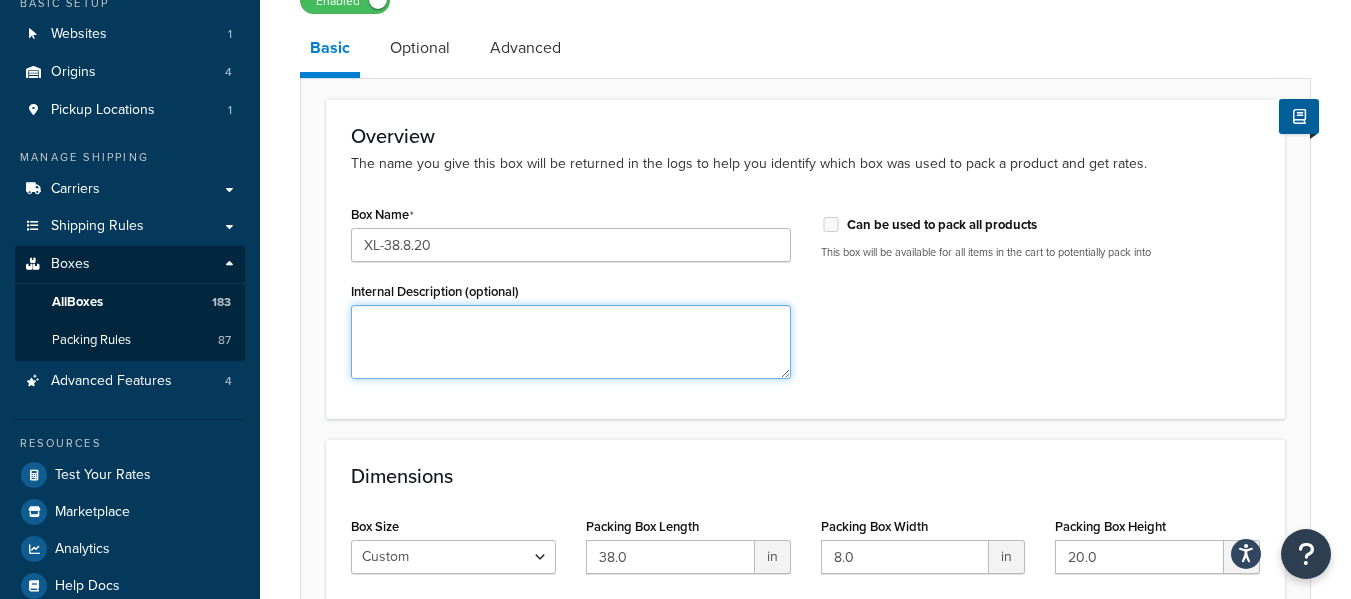 click on "Internal Description (optional)" at bounding box center [571, 342] 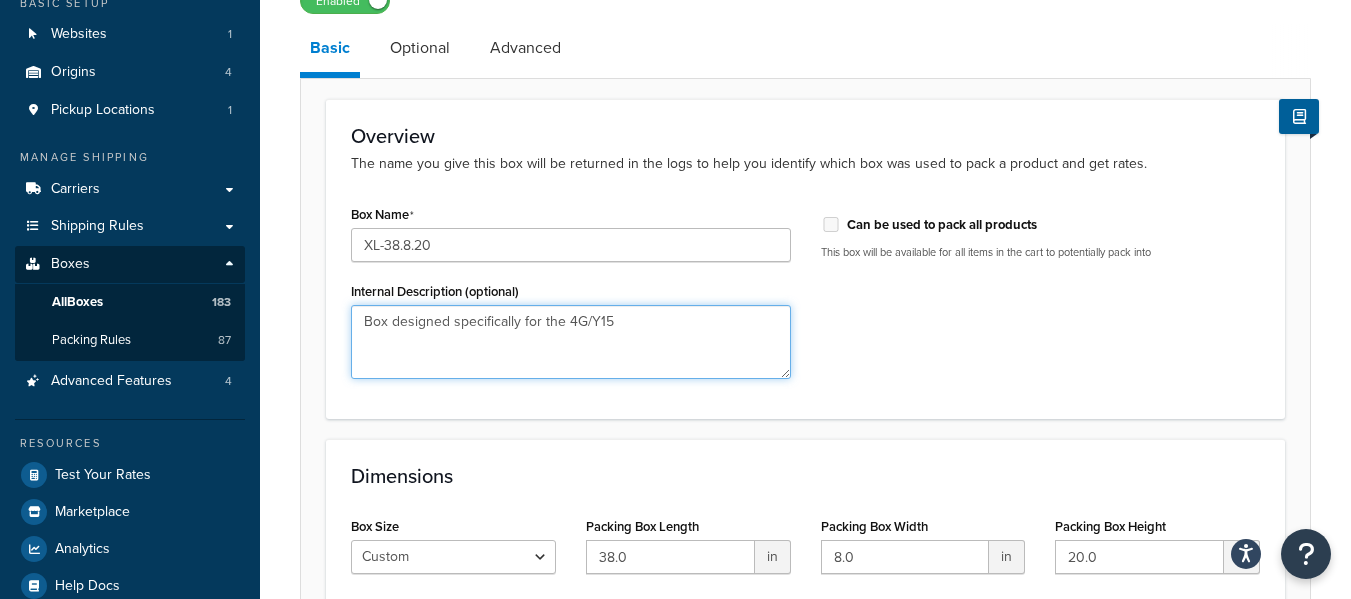type on "Box designed specifically for the 4G/Y15" 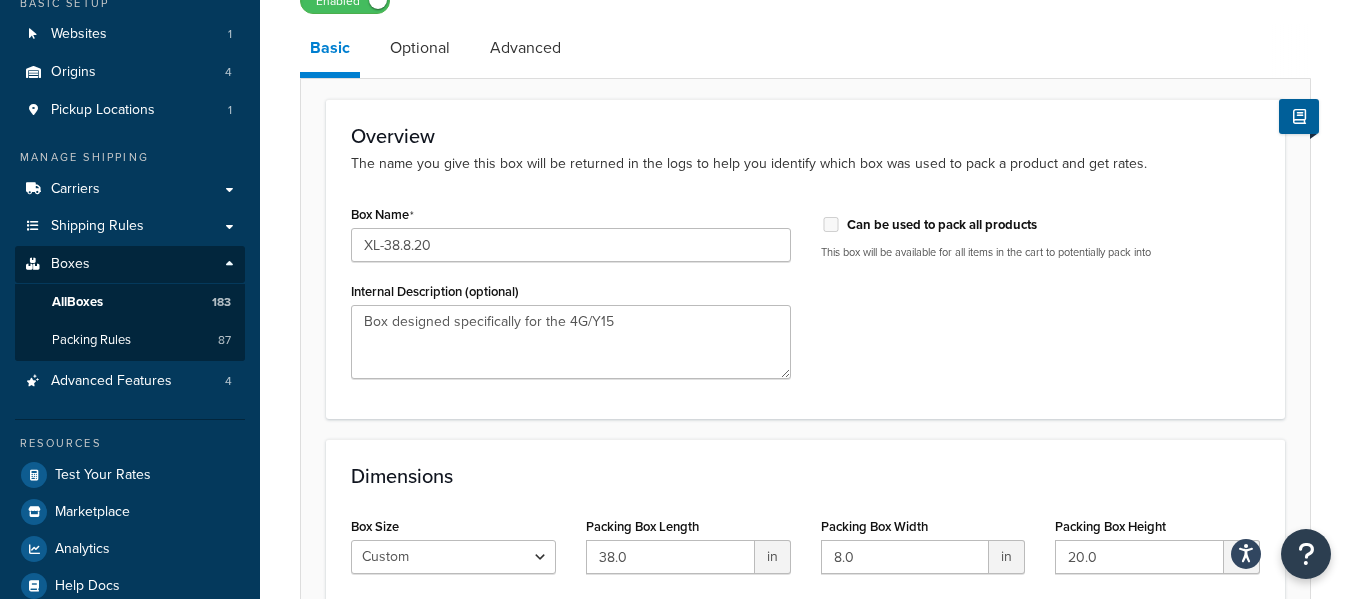 click on "Box Name   XL-38.8.20 Internal Description (optional)   Box designed specifically for the 4G/Y15   Can be used to pack all products This box will be available for all items in the cart to potentially pack into" at bounding box center (805, 297) 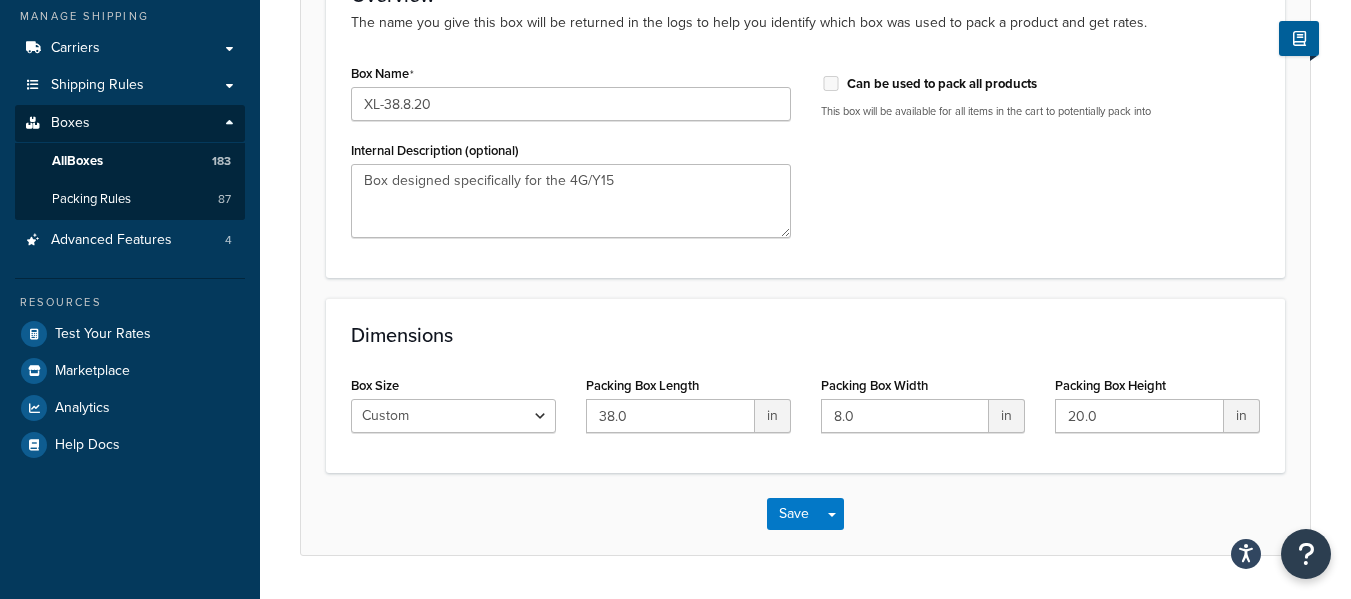 scroll, scrollTop: 383, scrollLeft: 0, axis: vertical 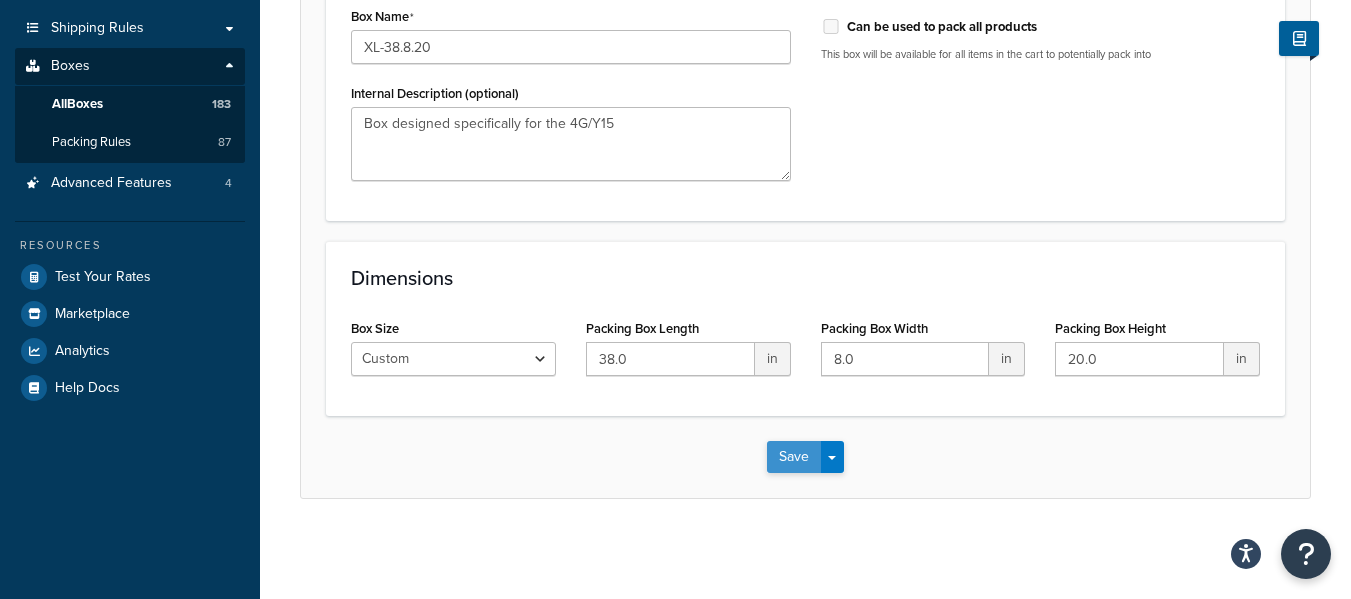 click on "Save" at bounding box center (794, 457) 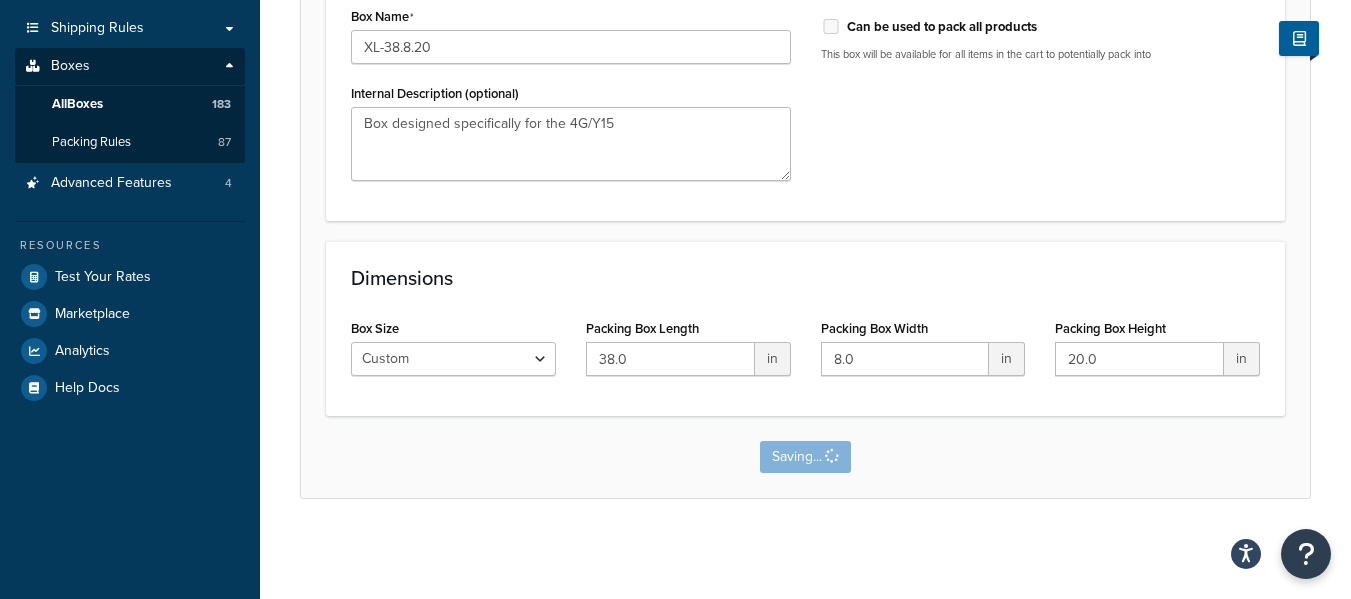 scroll, scrollTop: 0, scrollLeft: 0, axis: both 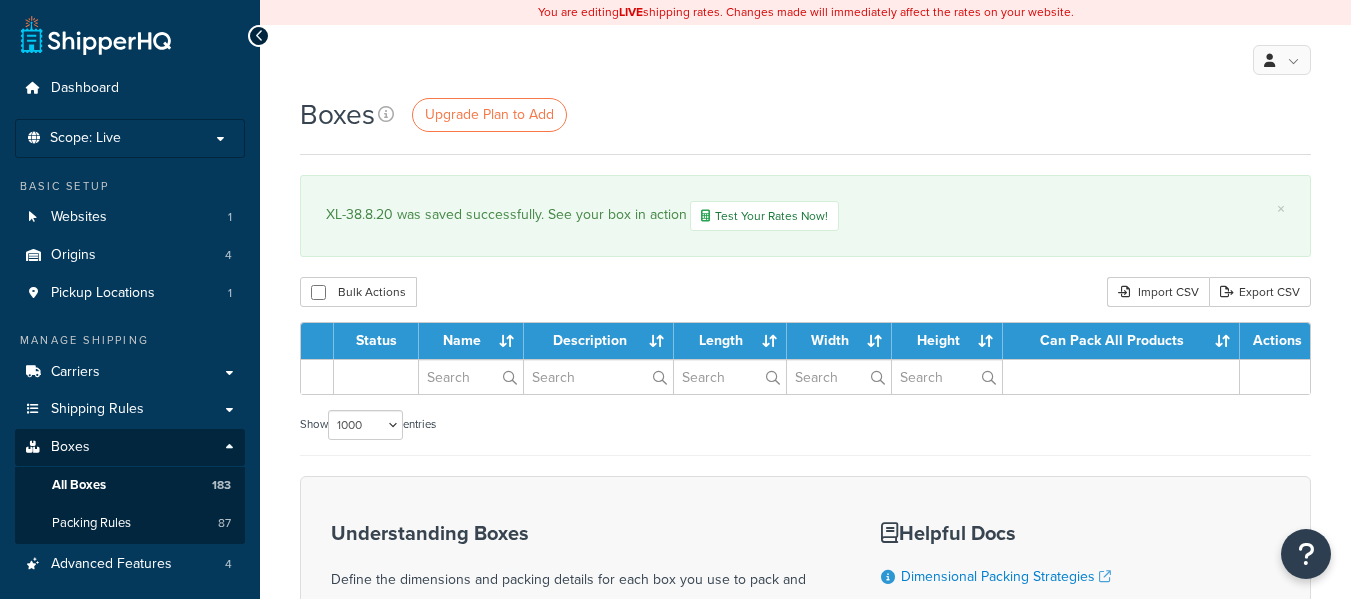 select on "1000" 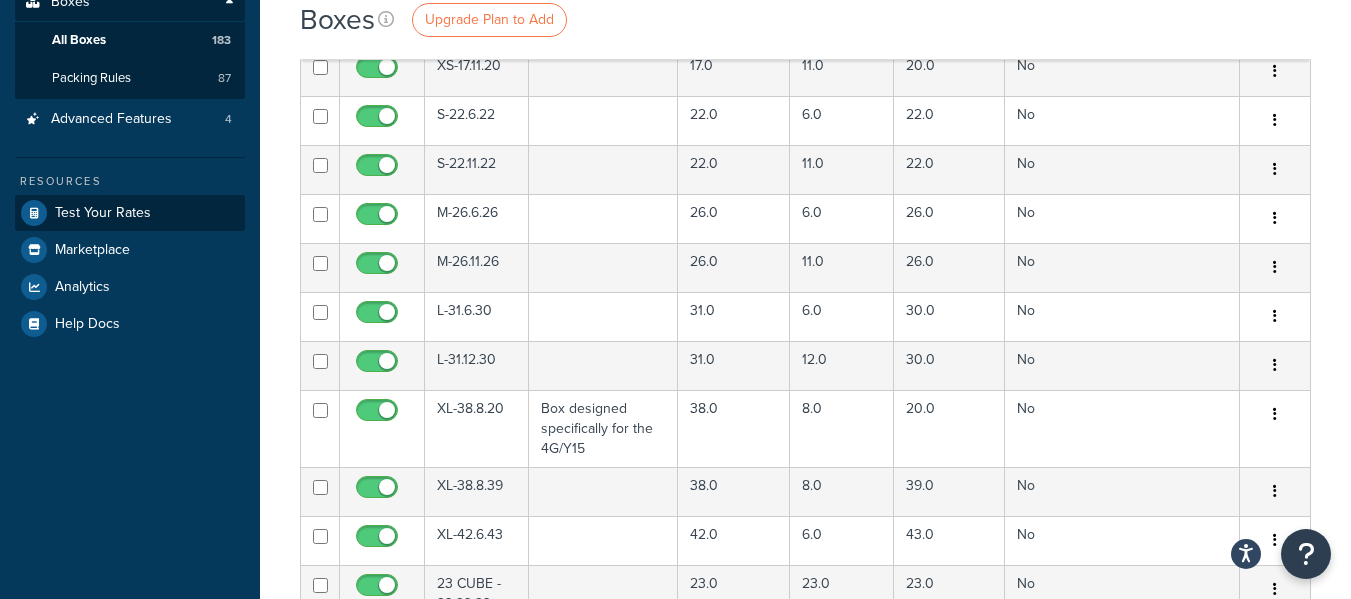 scroll, scrollTop: 400, scrollLeft: 0, axis: vertical 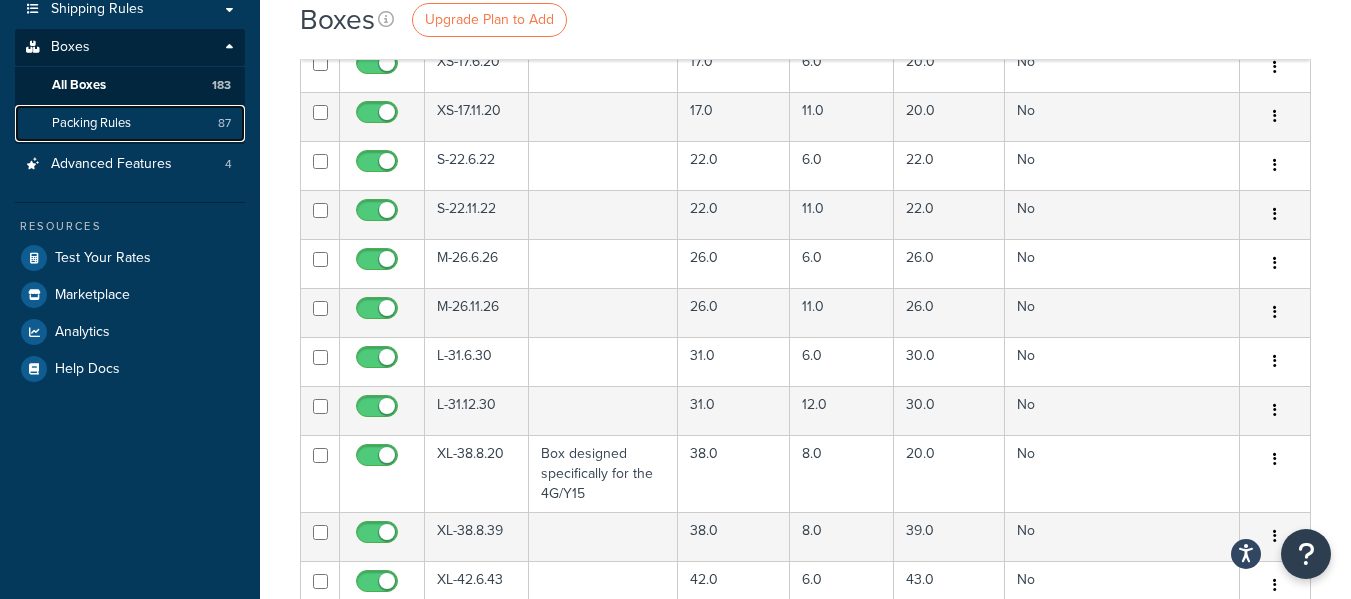 click on "Packing Rules" at bounding box center (91, 123) 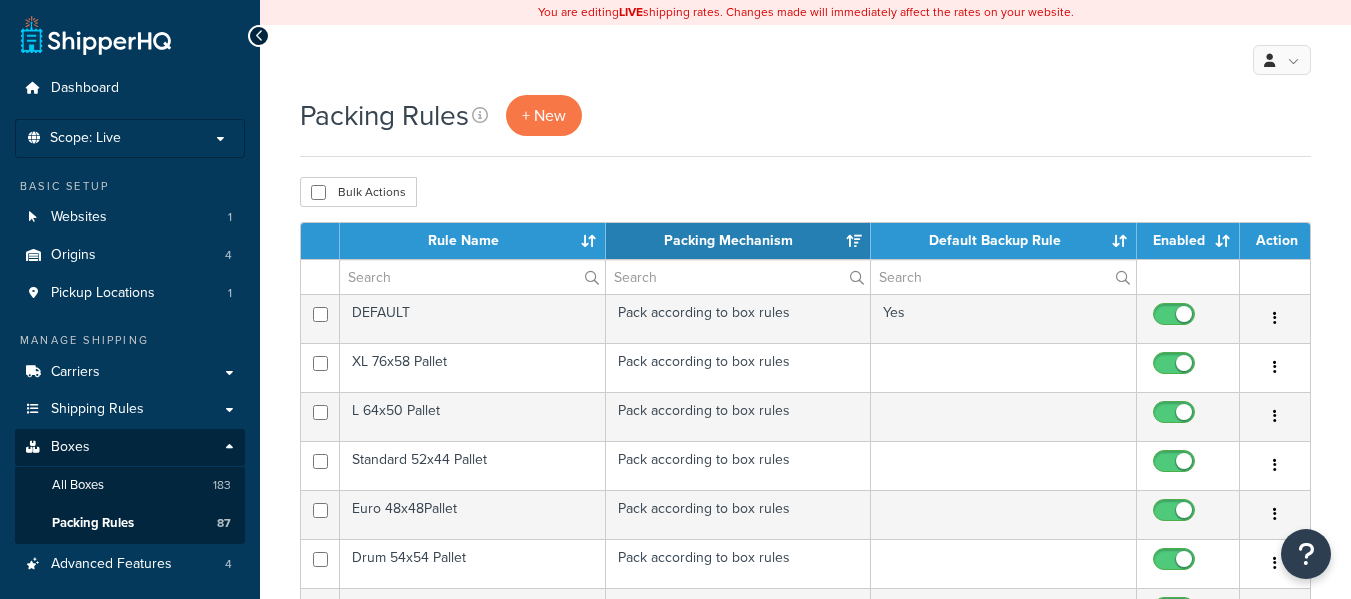 scroll, scrollTop: 0, scrollLeft: 0, axis: both 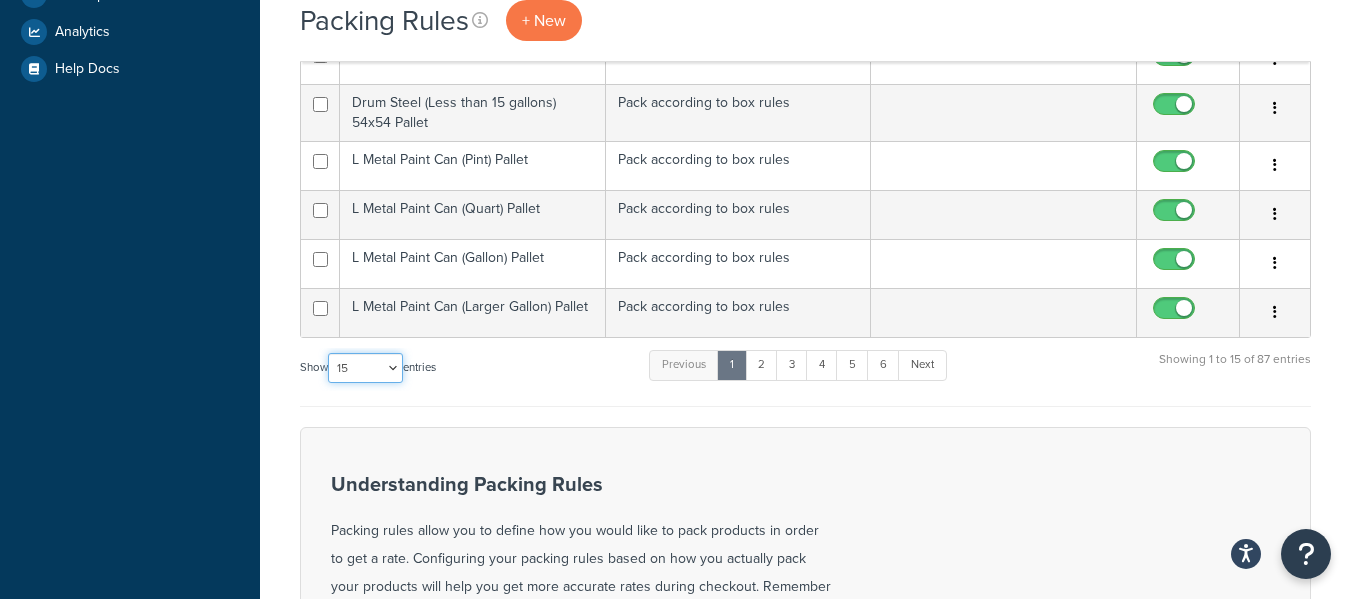 click on "10 15 25 50 100" at bounding box center (365, 368) 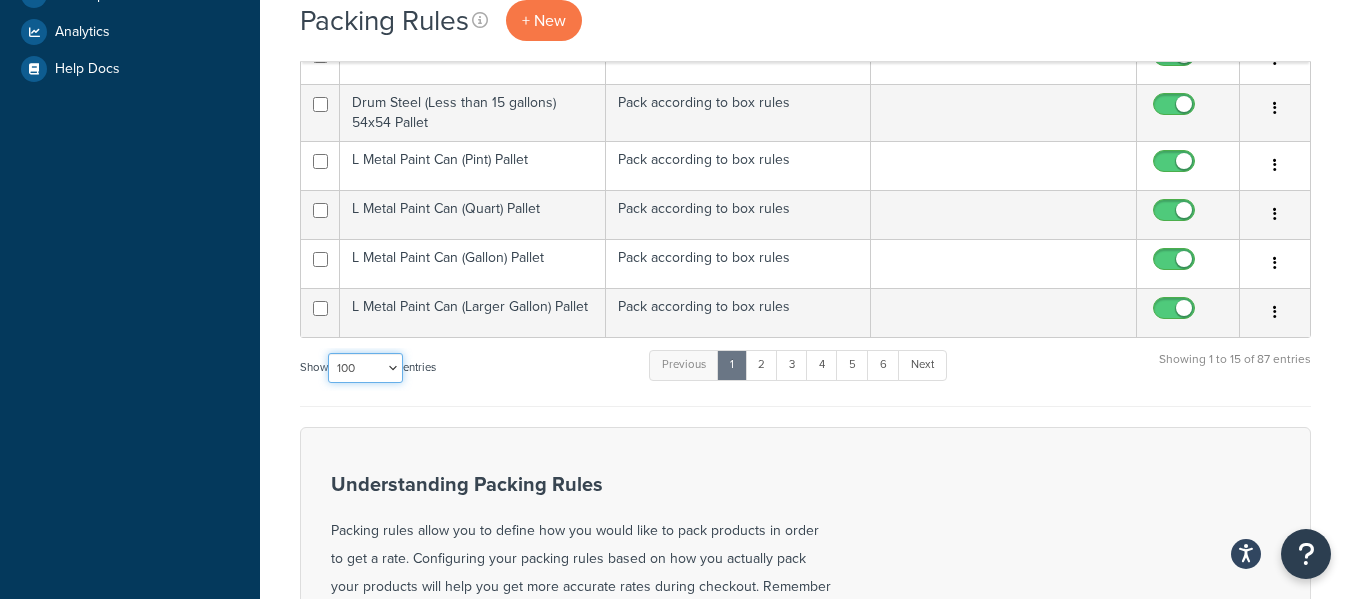 click on "10 15 25 50 100" at bounding box center (365, 368) 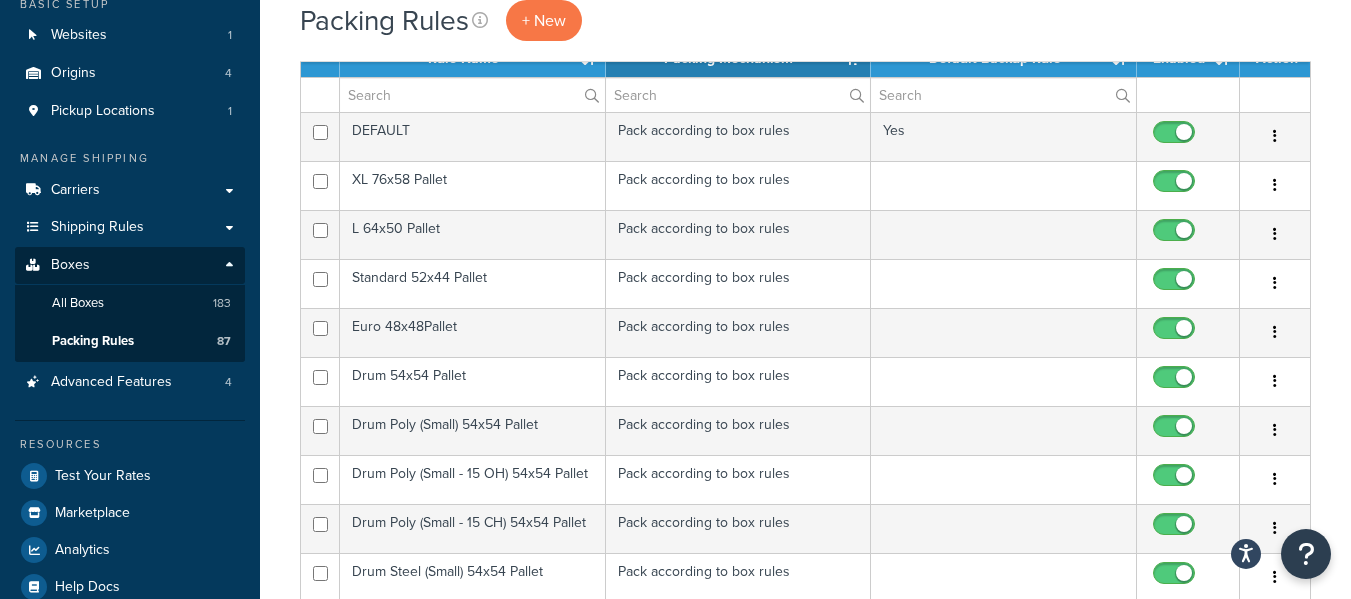scroll, scrollTop: 100, scrollLeft: 0, axis: vertical 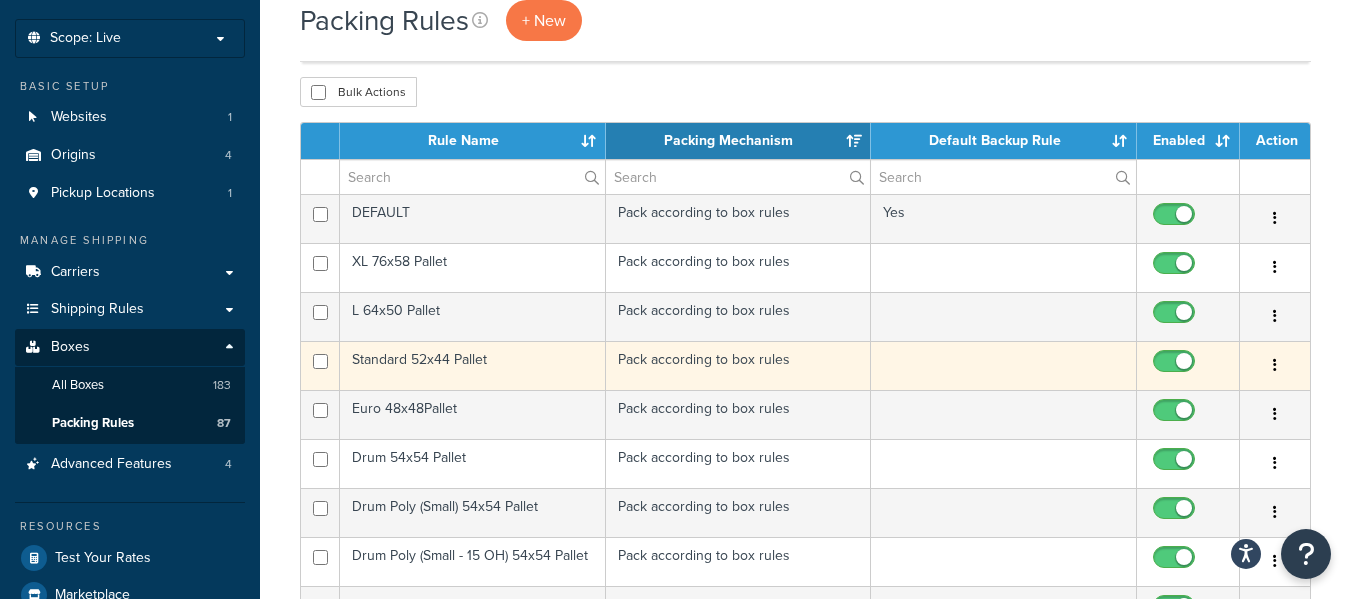 click on "Standard 52x44 Pallet" at bounding box center (473, 365) 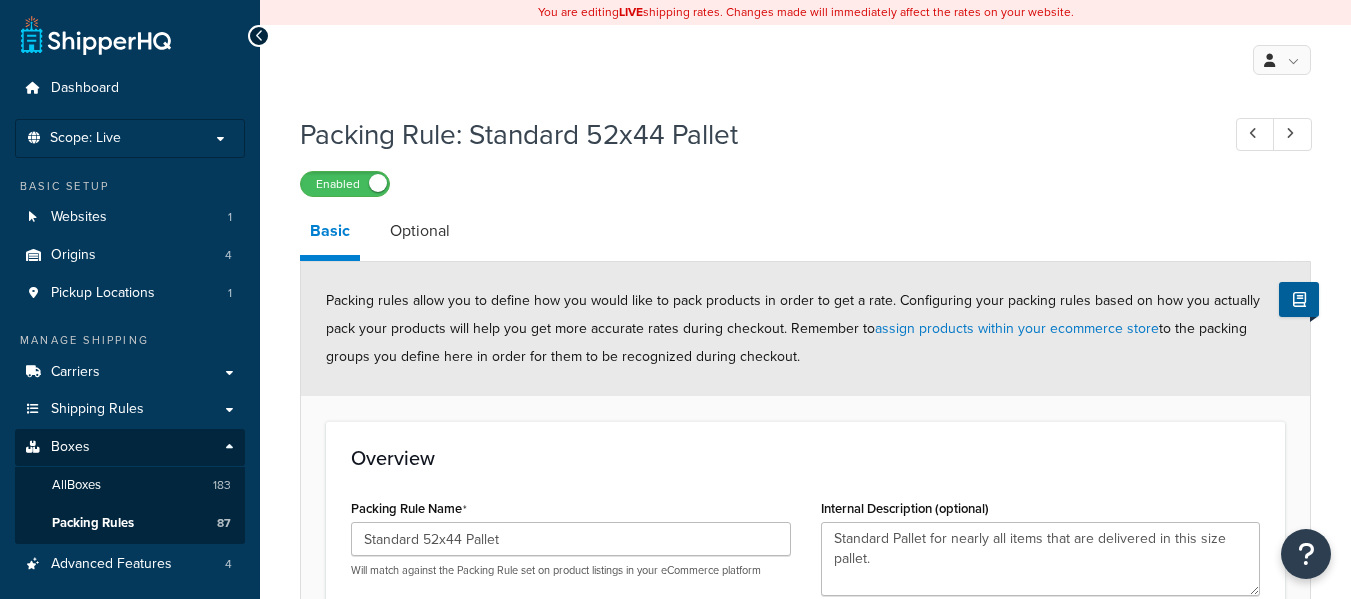 scroll, scrollTop: 0, scrollLeft: 0, axis: both 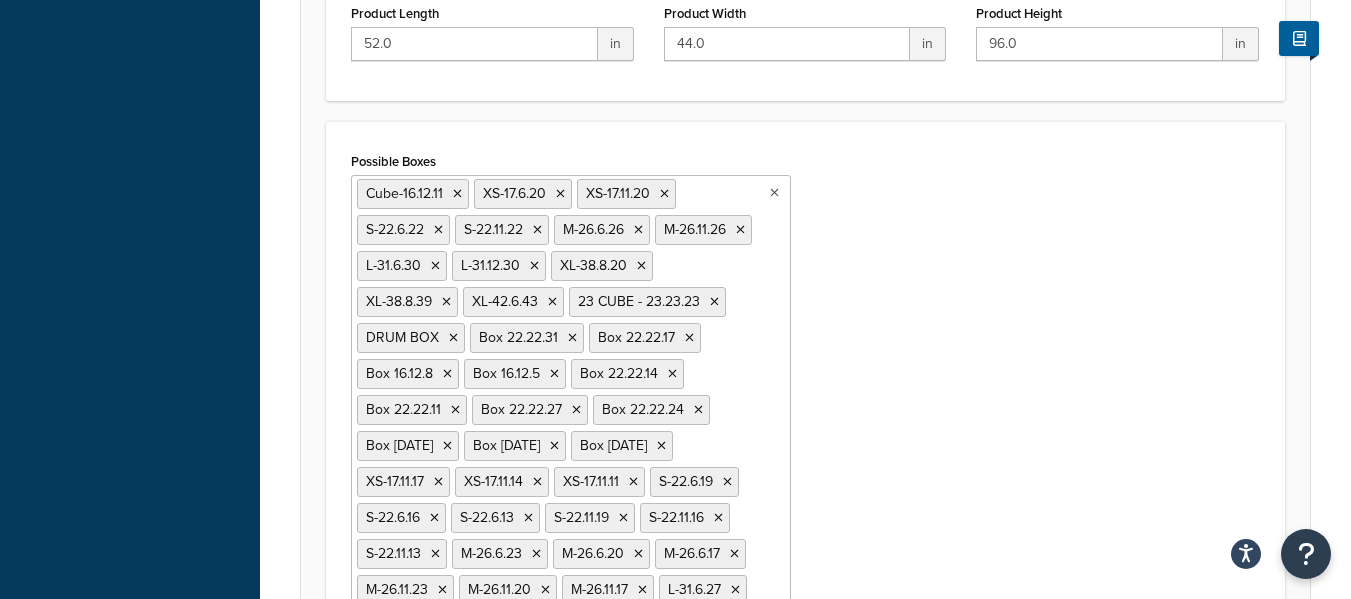 click on "Cube-16.12.11   XS-17.6.20   XS-17.11.20   S-22.6.22   S-22.11.22   M-26.6.26   M-26.11.26   L-31.6.30   L-31.12.30   XL-38.8.20   XL-38.8.39   XL-42.6.43   23 CUBE - 23.23.23   DRUM BOX   Box 22.22.31   Box 22.22.17   Box 16.12.8   Box 16.12.5   Box 22.22.14   Box 22.22.11   Box 22.22.27   Box 22.22.24   Box [DATE]   Box [DATE]   Box [DATE]   XS-17.11.17   XS-17.11.14   XS-17.11.11   S-22.6.19   S-22.6.16   S-22.6.13   S-22.11.19   S-22.11.16   S-22.11.13   M-26.6.23   M-26.6.20   M-26.6.17   M-26.11.23   M-26.11.20   M-26.11.17   L-31.6.27   L-31.6.24   L-31.6.21   L-31.12.27   L-31.12.24   L-31.12.21   XL-38.6.36   XL-38.6.33   XL-38.6.30   XL-38.8.36   XL-38.8.33   XL-38.8.30   XL-42.6.40   XL-42.6.37   XL-42.6.34   Standard 52x44 Pallet   28x9x39 Box   23x22x24 Box" at bounding box center (571, 515) 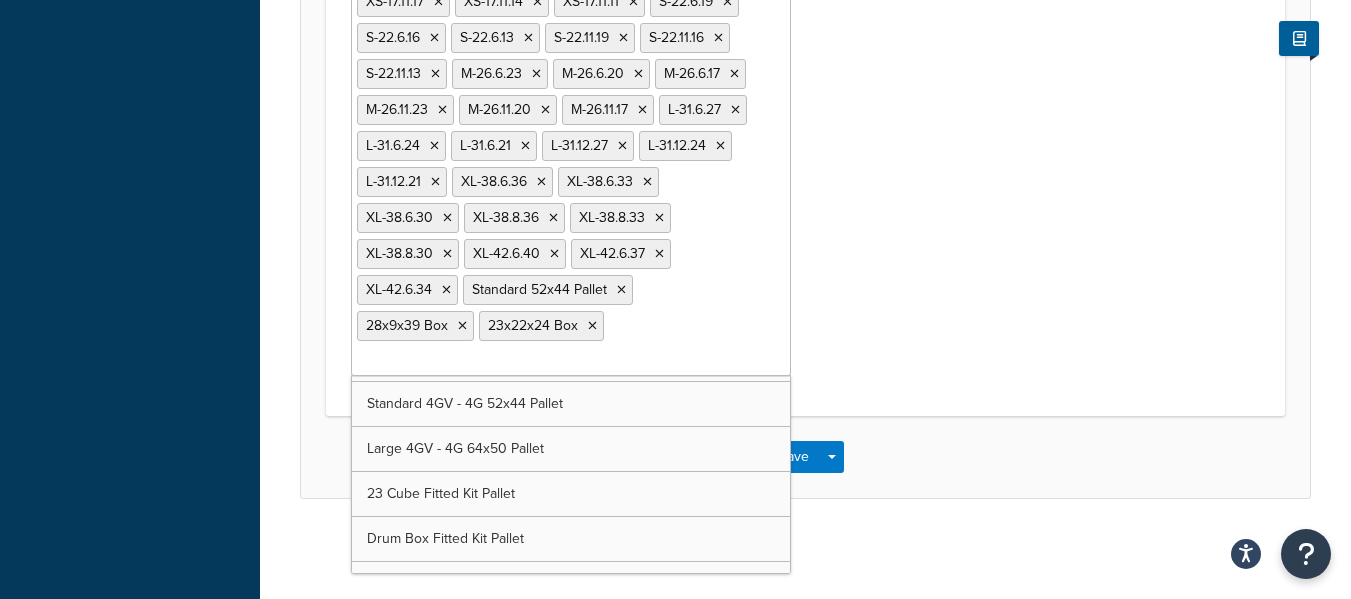scroll, scrollTop: 1000, scrollLeft: 0, axis: vertical 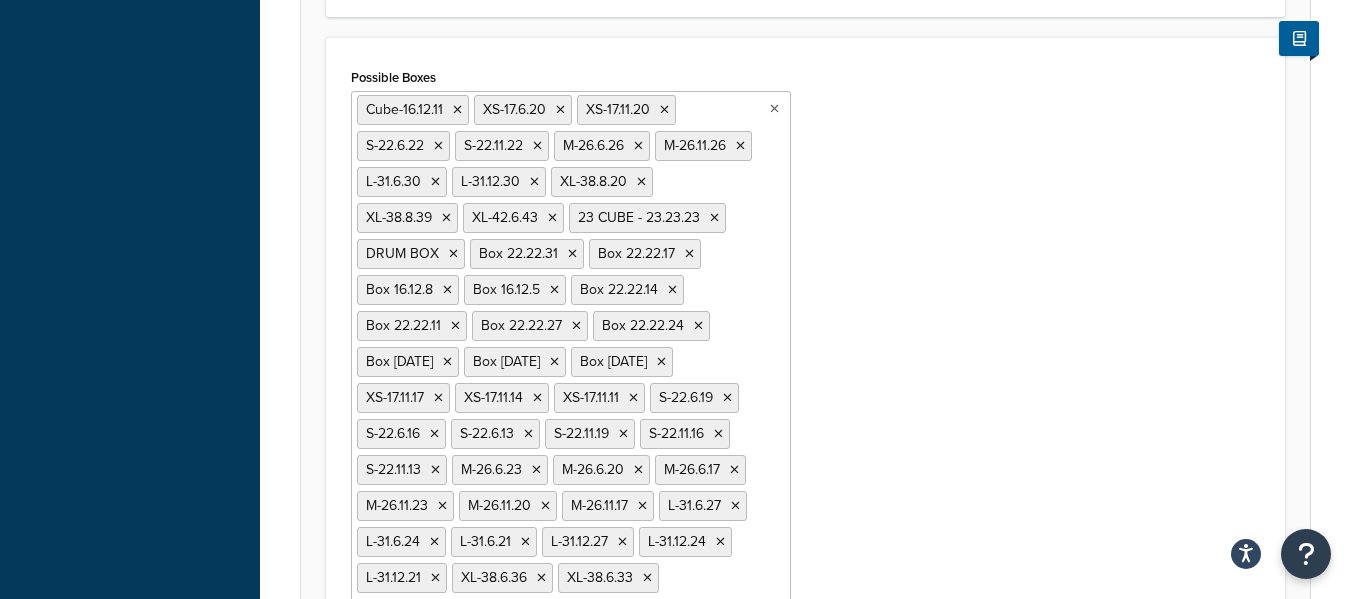 click on "Possible Boxes   Cube-16.12.11   XS-17.6.20   XS-17.11.20   S-22.6.22   S-22.11.22   M-26.6.26   M-26.11.26   L-31.6.30   L-31.12.30   XL-38.8.20   XL-38.8.39   XL-42.6.43   23 CUBE - 23.23.23   DRUM BOX   Box 22.22.31   Box 22.22.17   Box 16.12.8   Box 16.12.5   Box 22.22.14   Box 22.22.11   Box 22.22.27   Box 22.22.24   Box 17.6.17   Box 17.6.14   Box 17.6.11   XS-17.11.17   XS-17.11.14   XS-17.11.11   S-22.6.19   S-22.6.16   S-22.6.13   S-22.11.19   S-22.11.16   S-22.11.13   M-26.6.23   M-26.6.20   M-26.6.17   M-26.11.23   M-26.11.20   M-26.11.17   L-31.6.27   L-31.6.24   L-31.6.21   L-31.12.27   L-31.12.24   L-31.12.21   XL-38.6.36   XL-38.6.33   XL-38.6.30   XL-38.8.36   XL-38.8.33   XL-38.8.30   XL-42.6.40   XL-42.6.37   XL-42.6.34   Standard 52x44 Pallet   28x9x39 Box   23x22x24 Box   Box 15 Box 16 Box 17 Box 18 UPS Box Double UPS Box XL 76x58 Pallet L 64x50 Pallet Euro 48x48 Pallet Drum 54x54 Pallet Drum Steel  (Small) 54x54 Pallet Drum Poly (Small) 54x54 Pallet L Paint Can (Pint) Pallet VKit S Pallet" at bounding box center (805, 425) 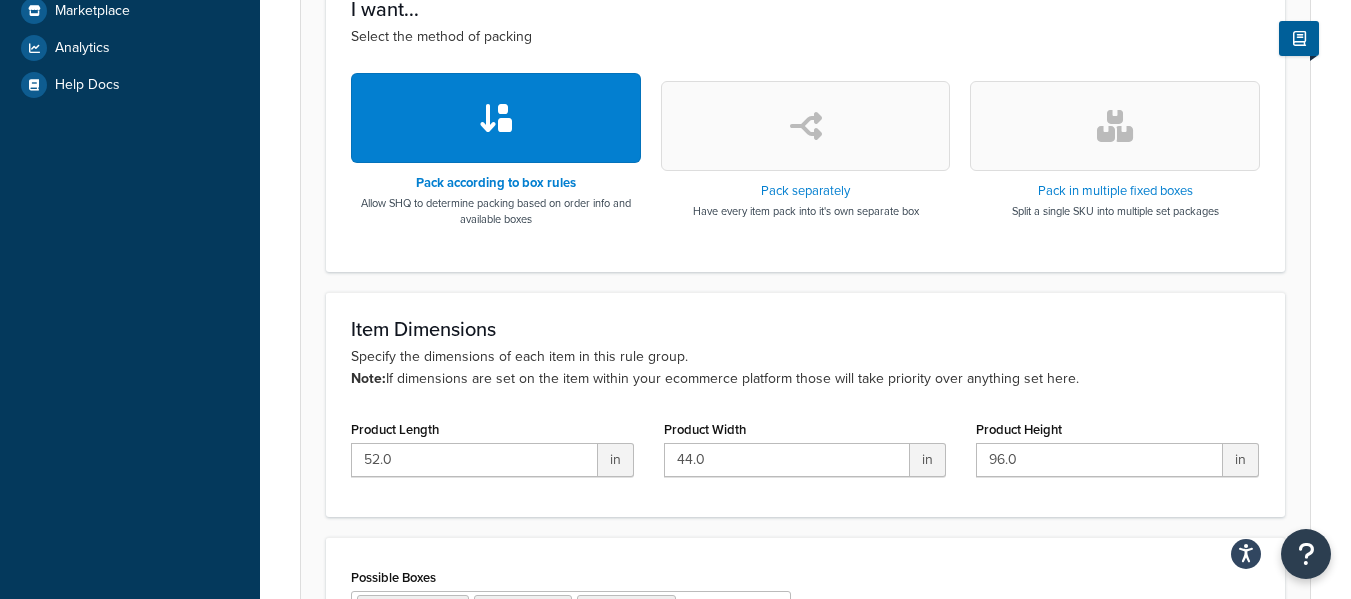 scroll, scrollTop: 384, scrollLeft: 0, axis: vertical 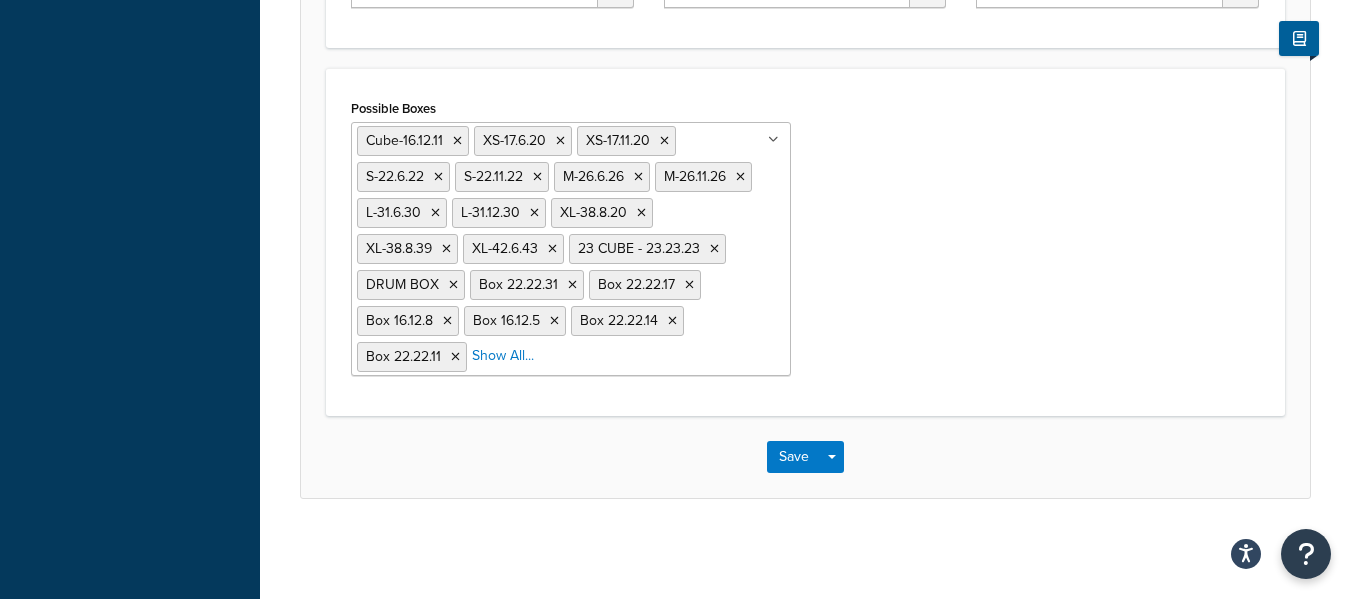 click on "Cube-16.12.11   XS-17.6.20   XS-17.11.20   S-22.6.22   S-22.11.22   M-26.6.26   M-26.11.26   L-31.6.30   L-31.12.30   XL-38.8.20   XL-38.8.39   XL-42.6.43   23 CUBE - 23.23.23   DRUM BOX   Box 22.22.31   Box 22.22.17   Box 16.12.8   Box 16.12.5   Box 22.22.14   Box 22.22.11   Show All..." at bounding box center [571, 249] 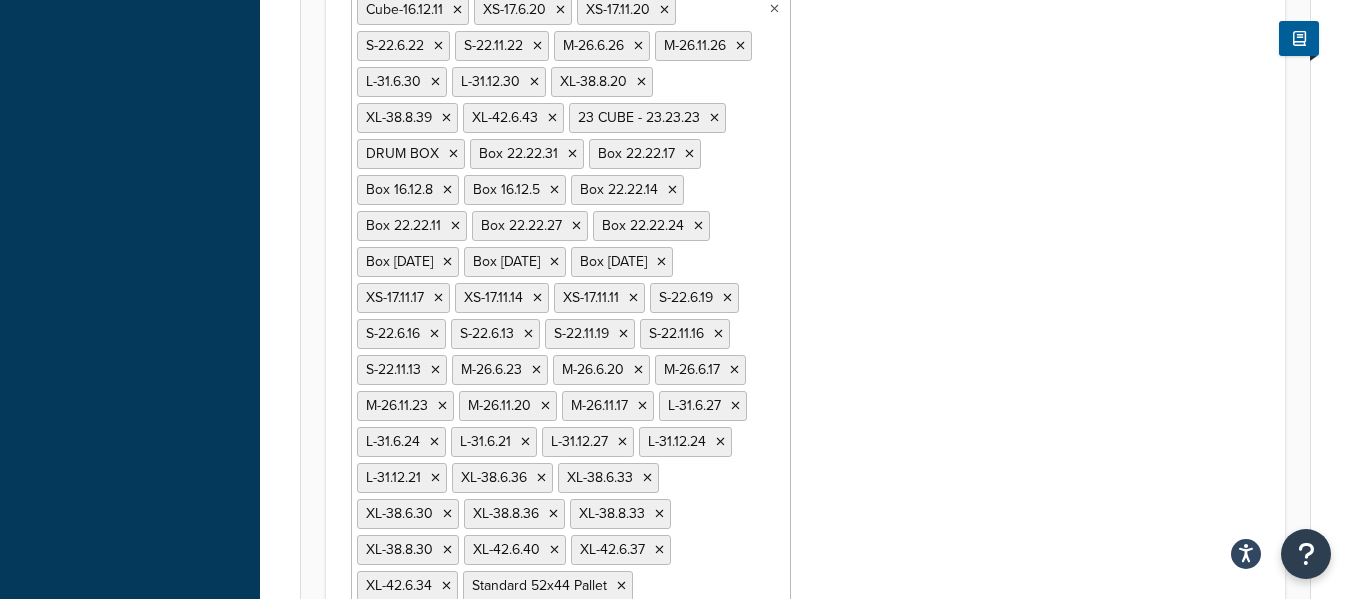 scroll, scrollTop: 1384, scrollLeft: 0, axis: vertical 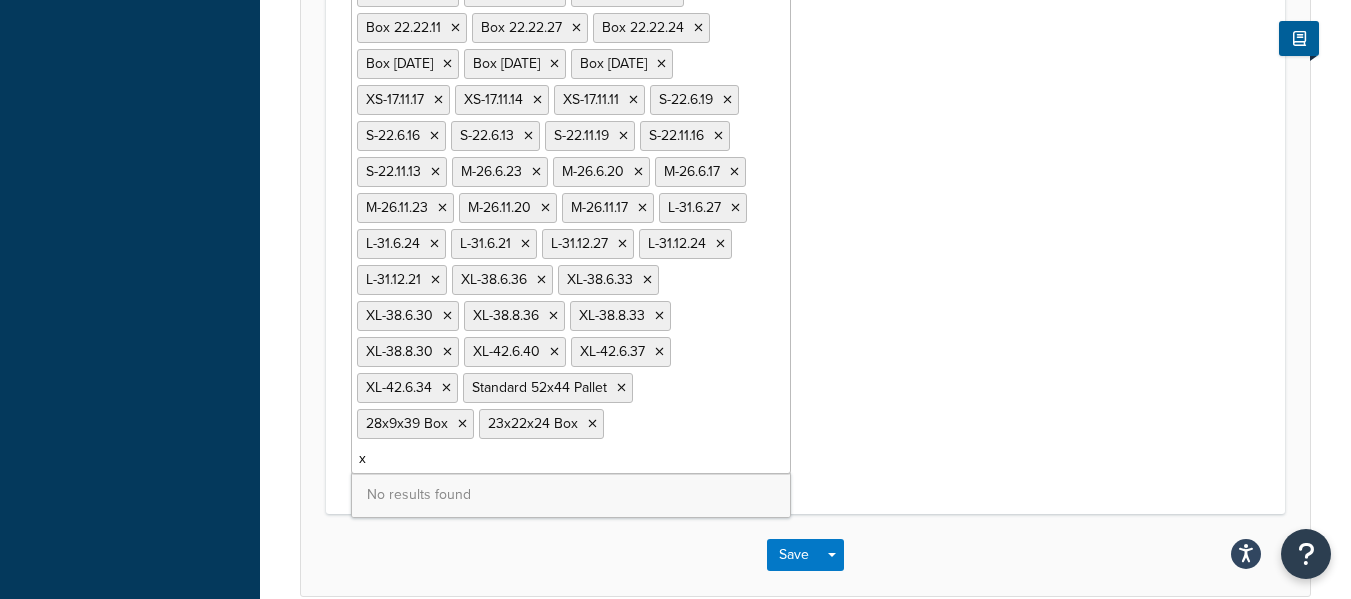 type on "xl" 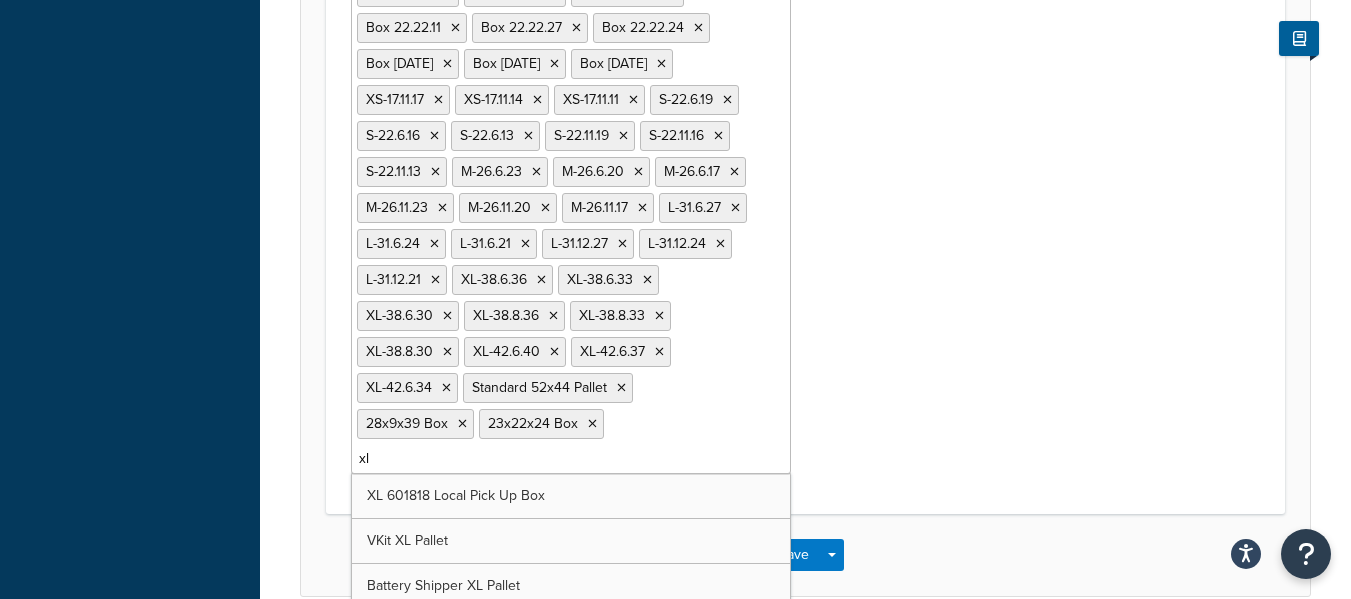 scroll, scrollTop: 200, scrollLeft: 0, axis: vertical 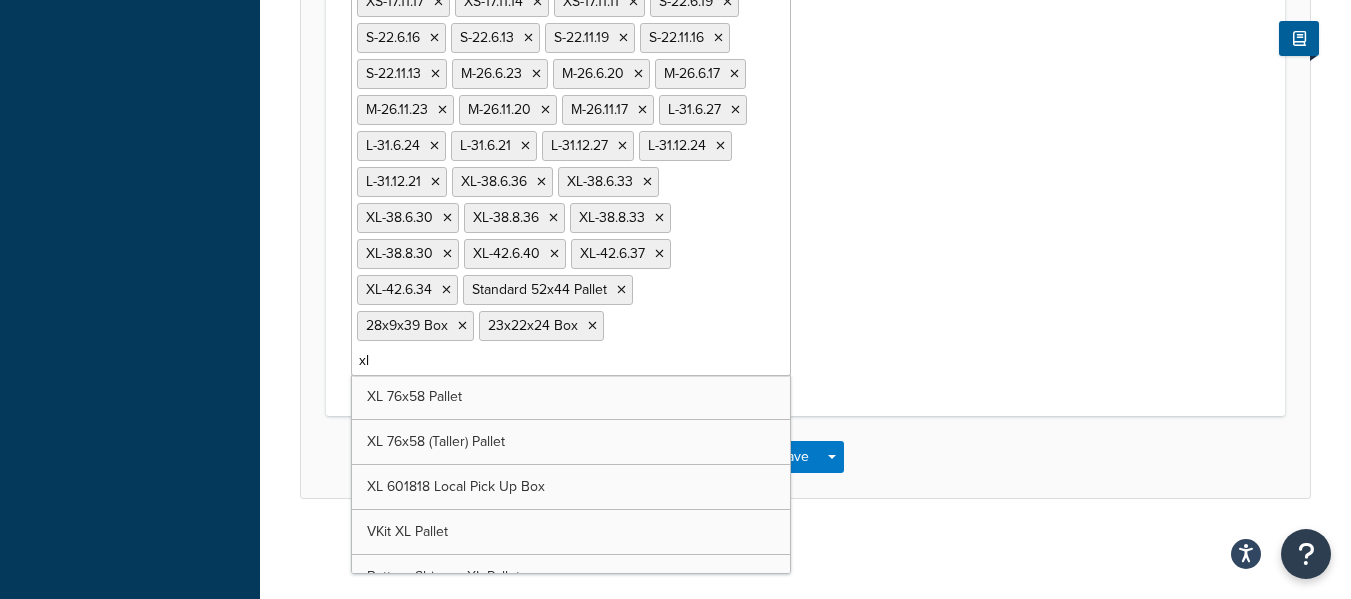 type 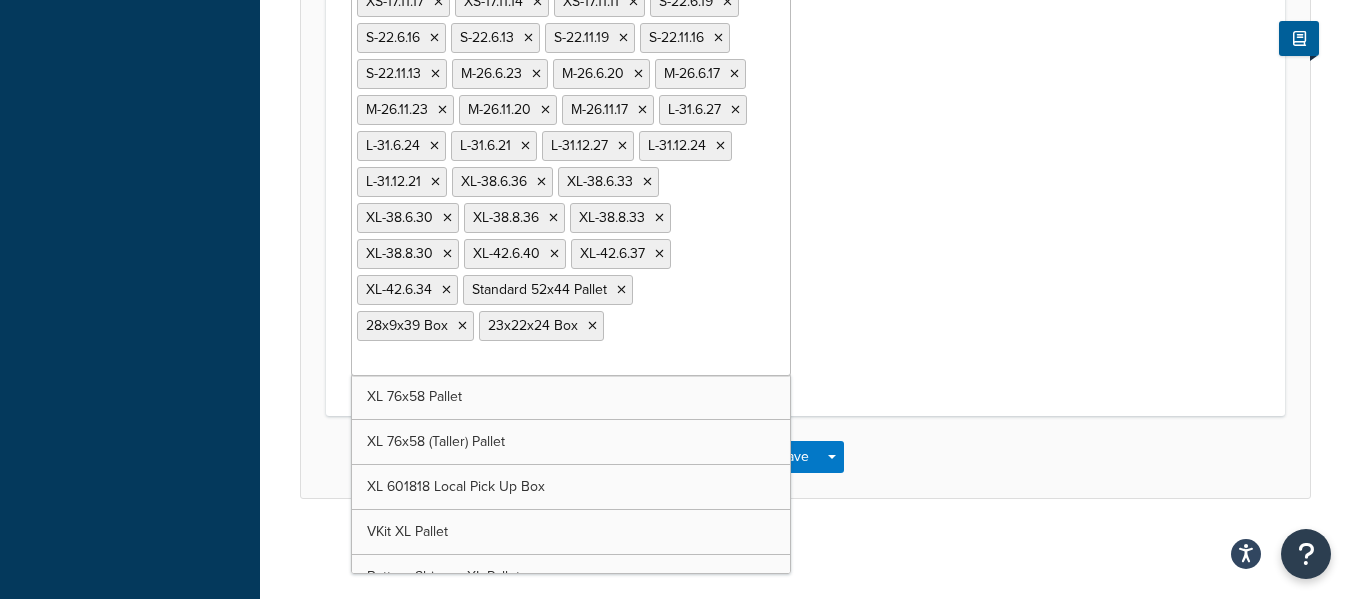 scroll, scrollTop: 1184, scrollLeft: 0, axis: vertical 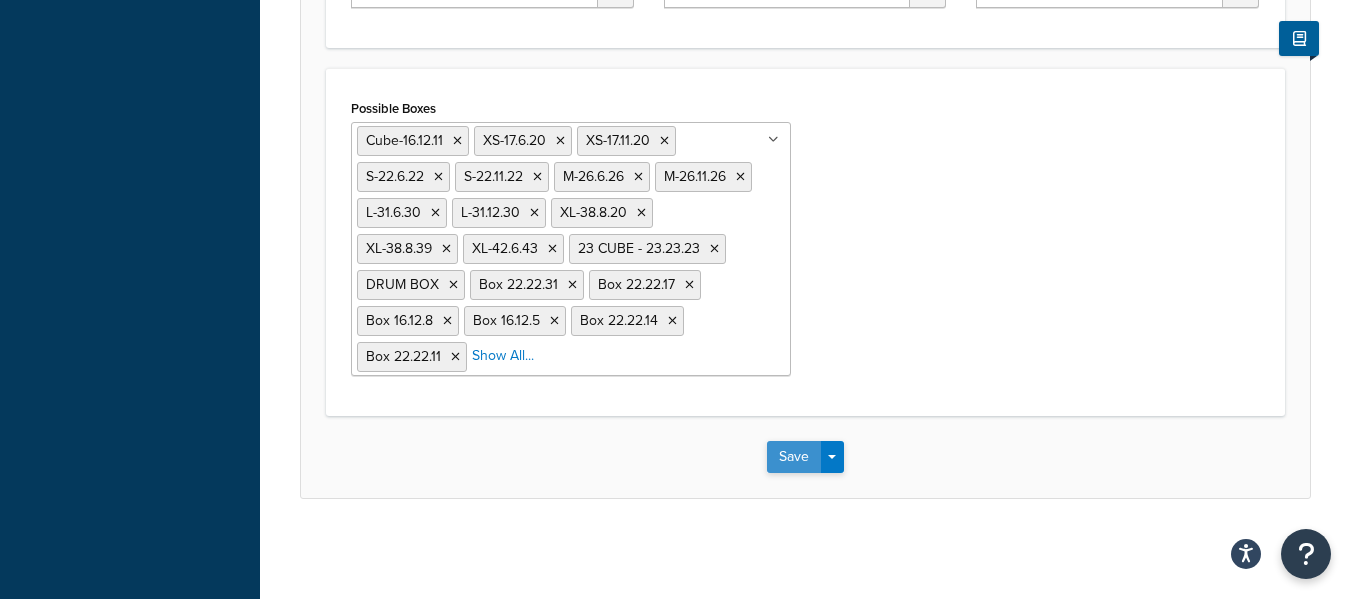 click on "Save" at bounding box center [794, 457] 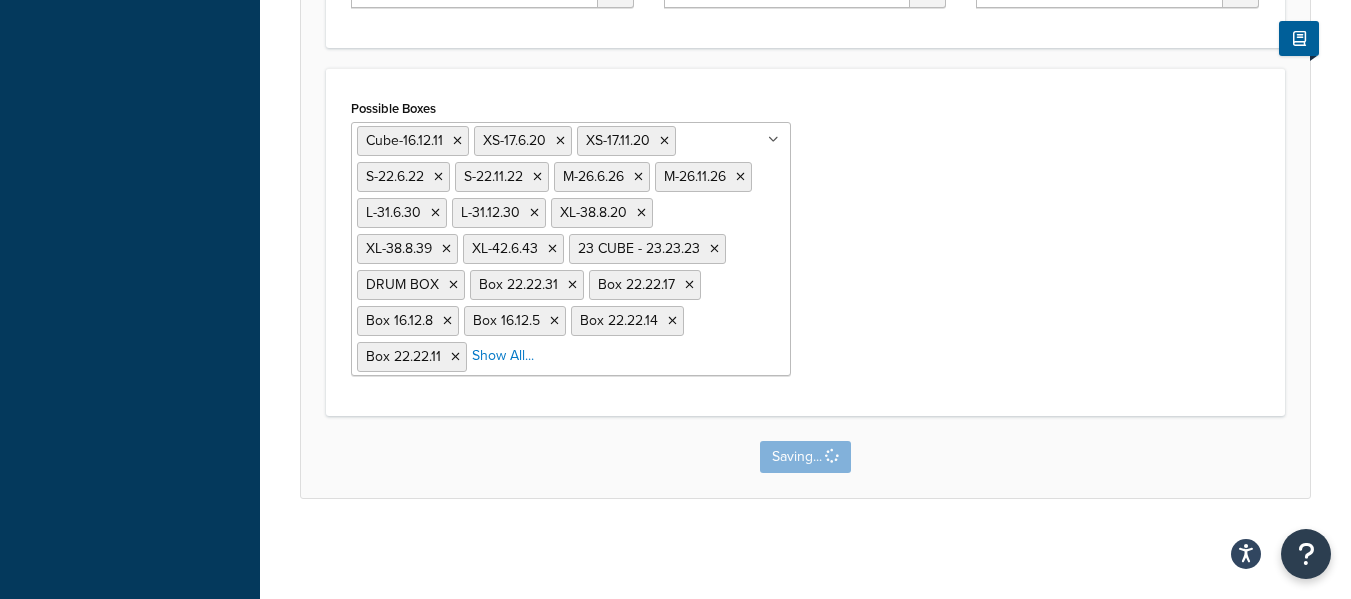 scroll, scrollTop: 0, scrollLeft: 0, axis: both 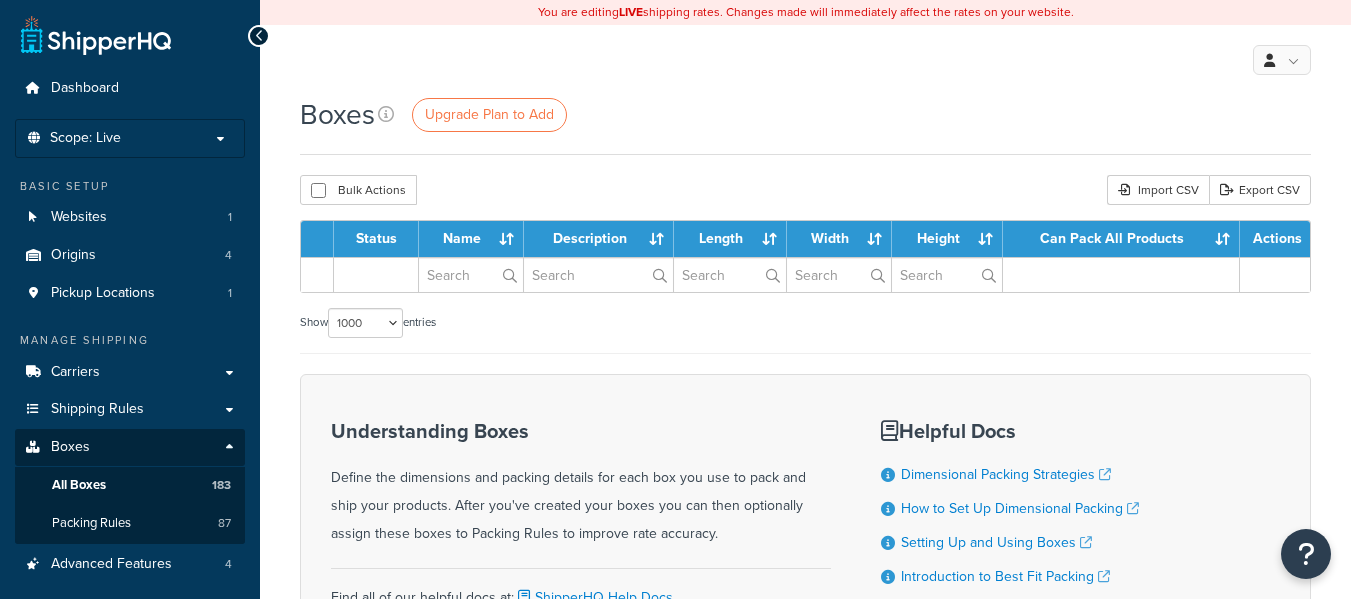select on "1000" 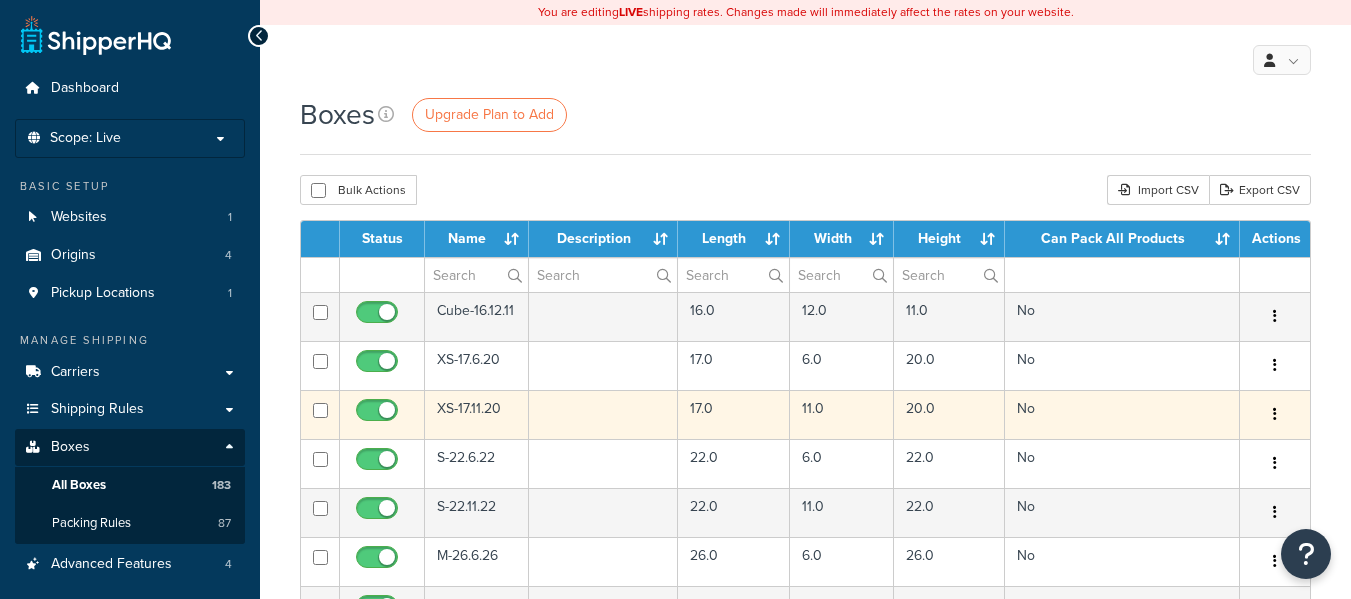 scroll, scrollTop: 0, scrollLeft: 0, axis: both 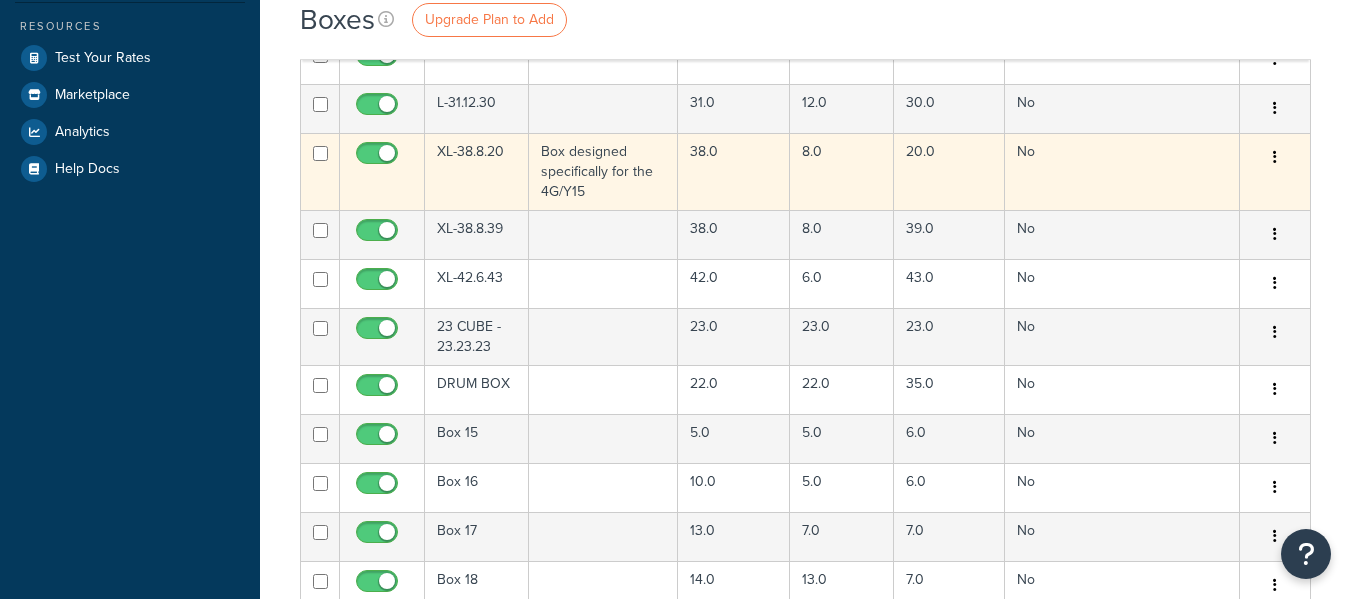 click on "Box designed specifically for the 4G/Y15" at bounding box center (603, 171) 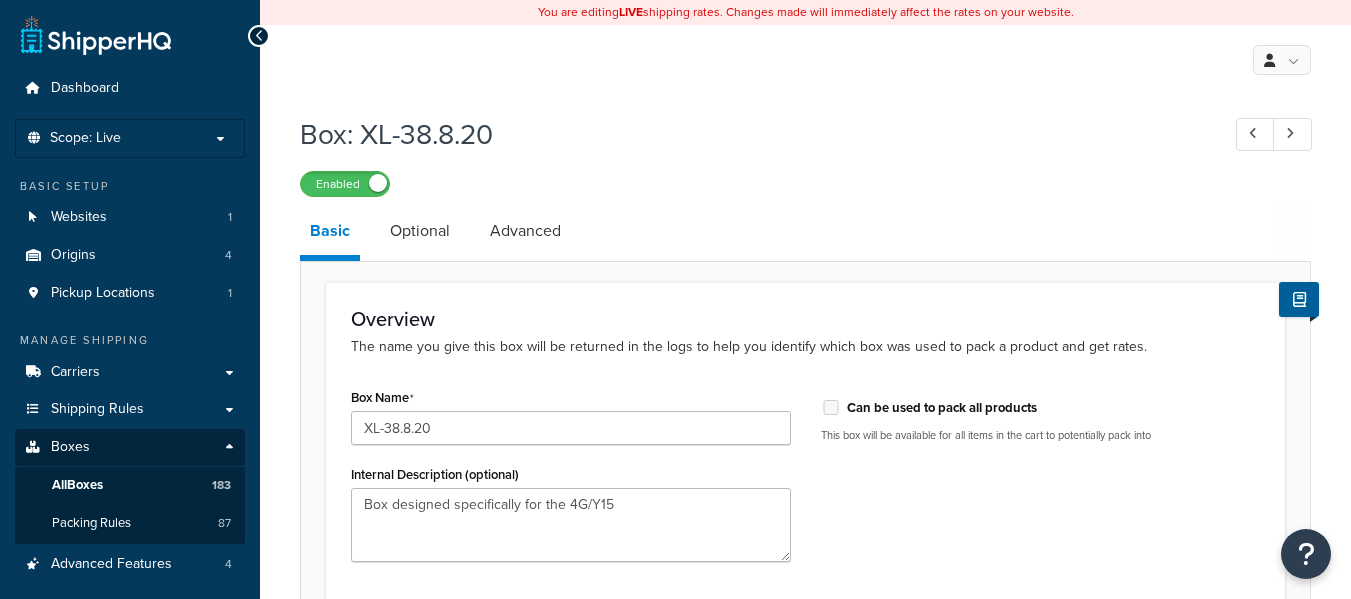 scroll, scrollTop: 0, scrollLeft: 0, axis: both 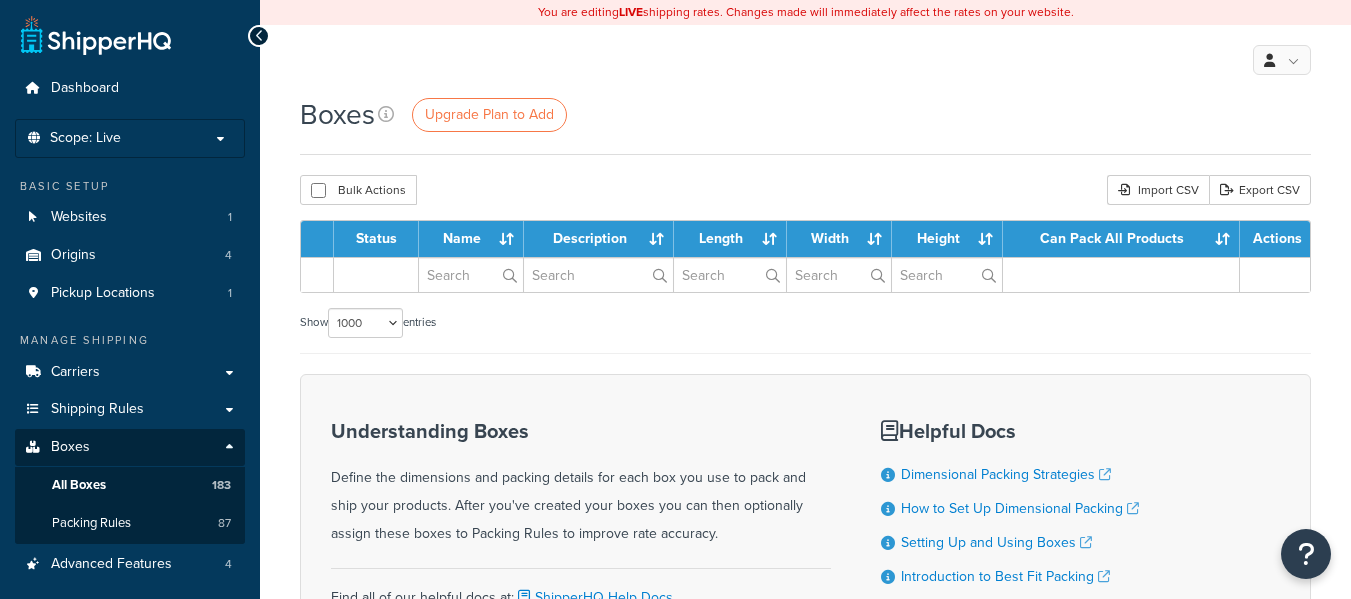select on "1000" 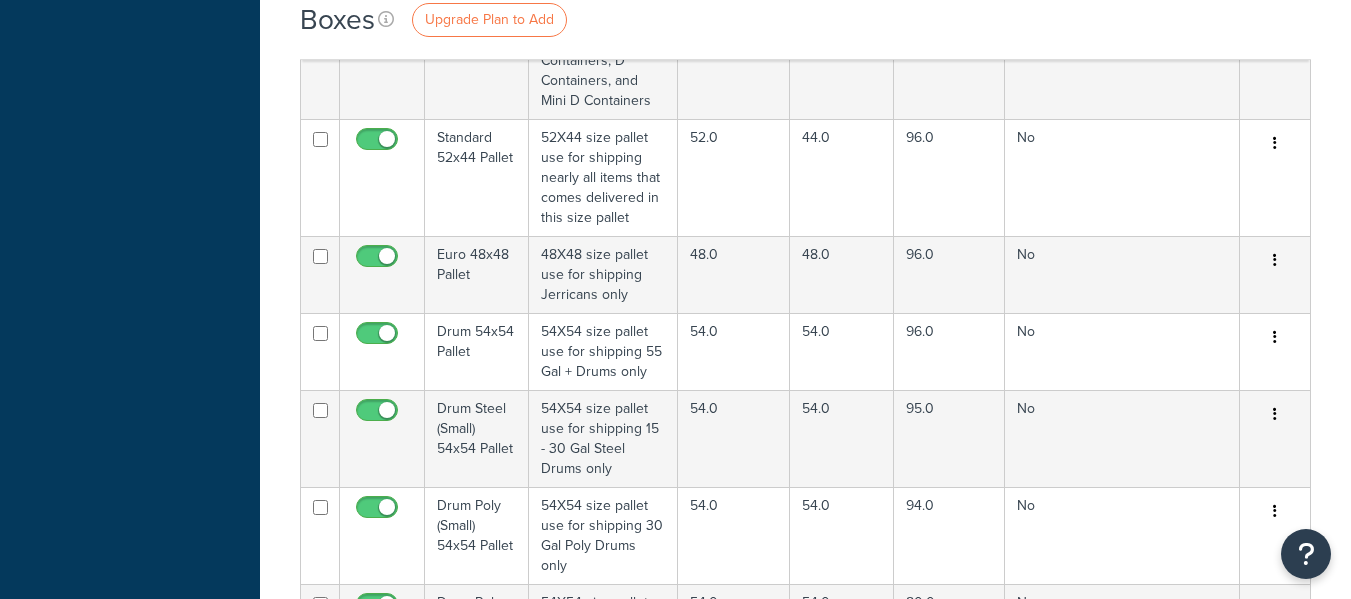 scroll, scrollTop: 4800, scrollLeft: 0, axis: vertical 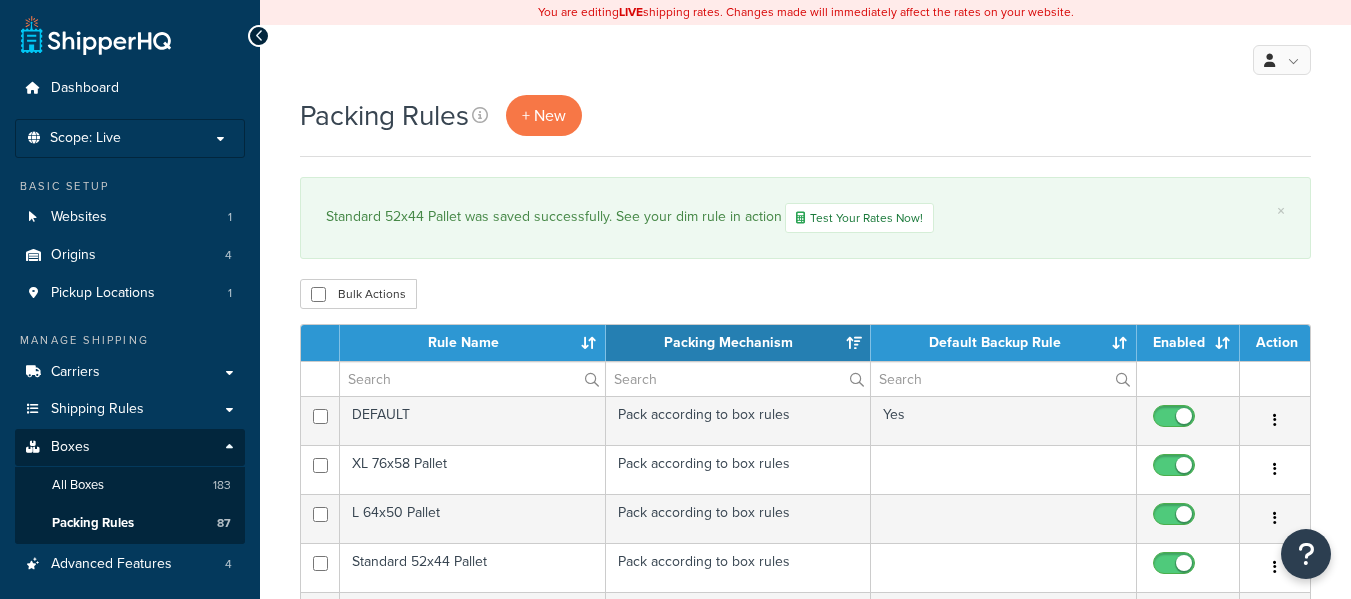 select on "15" 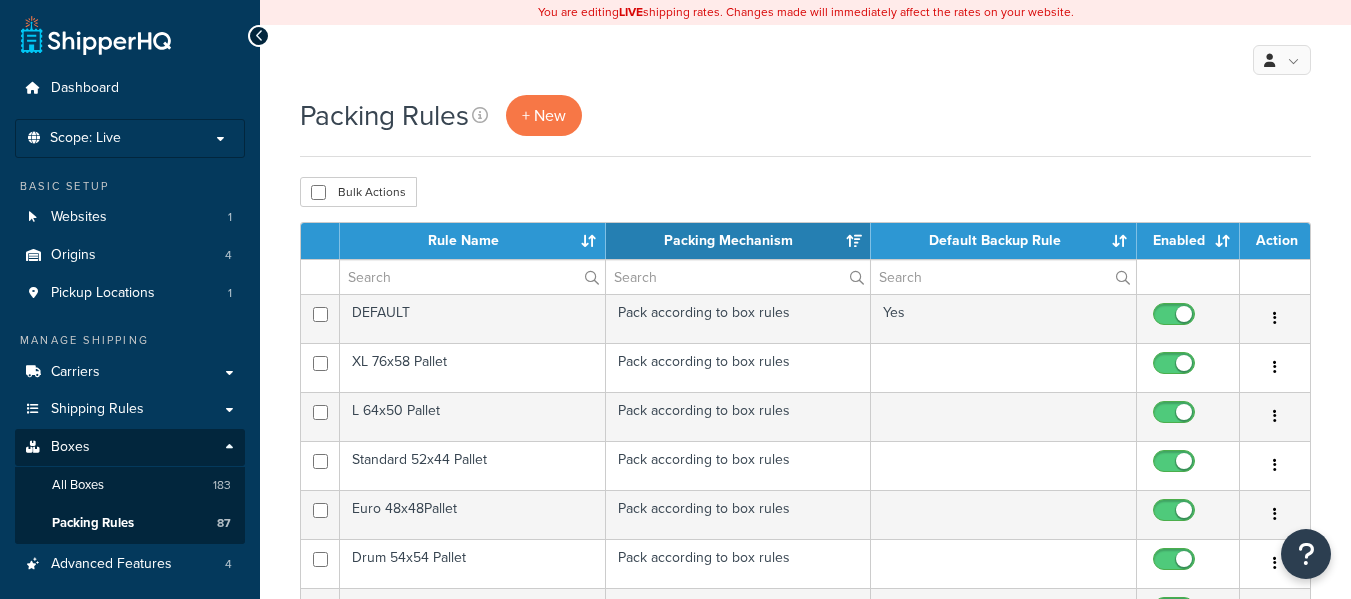 scroll, scrollTop: 0, scrollLeft: 0, axis: both 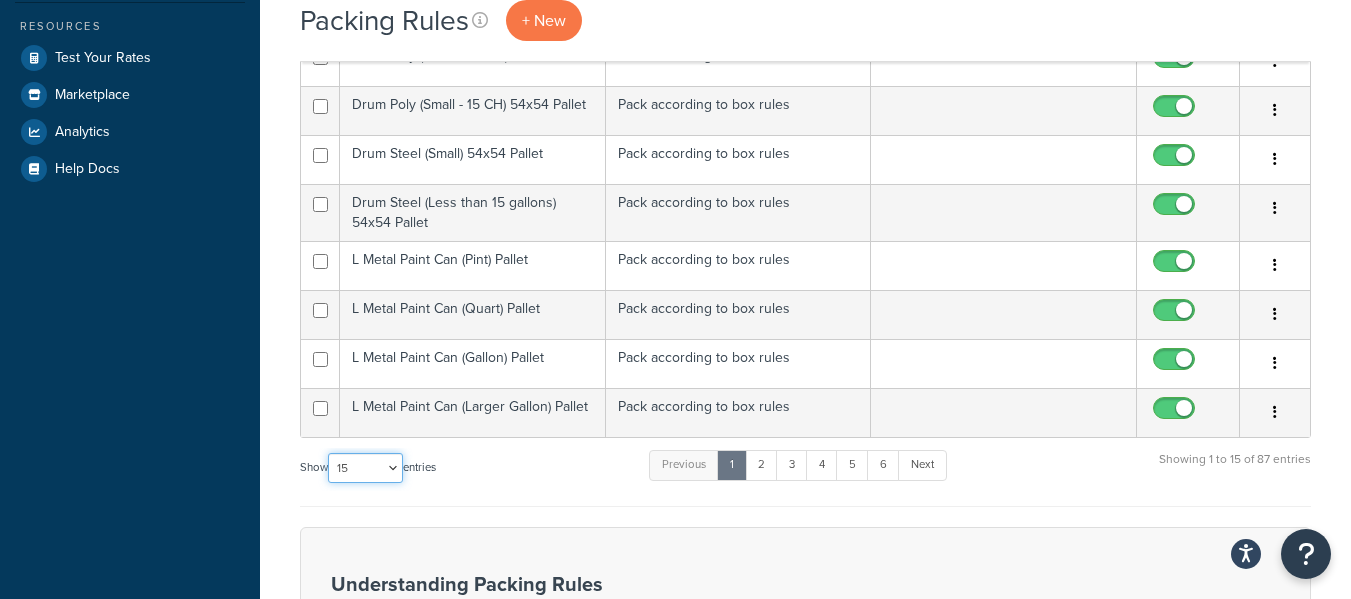 click on "10 15 25 50 100" at bounding box center (365, 468) 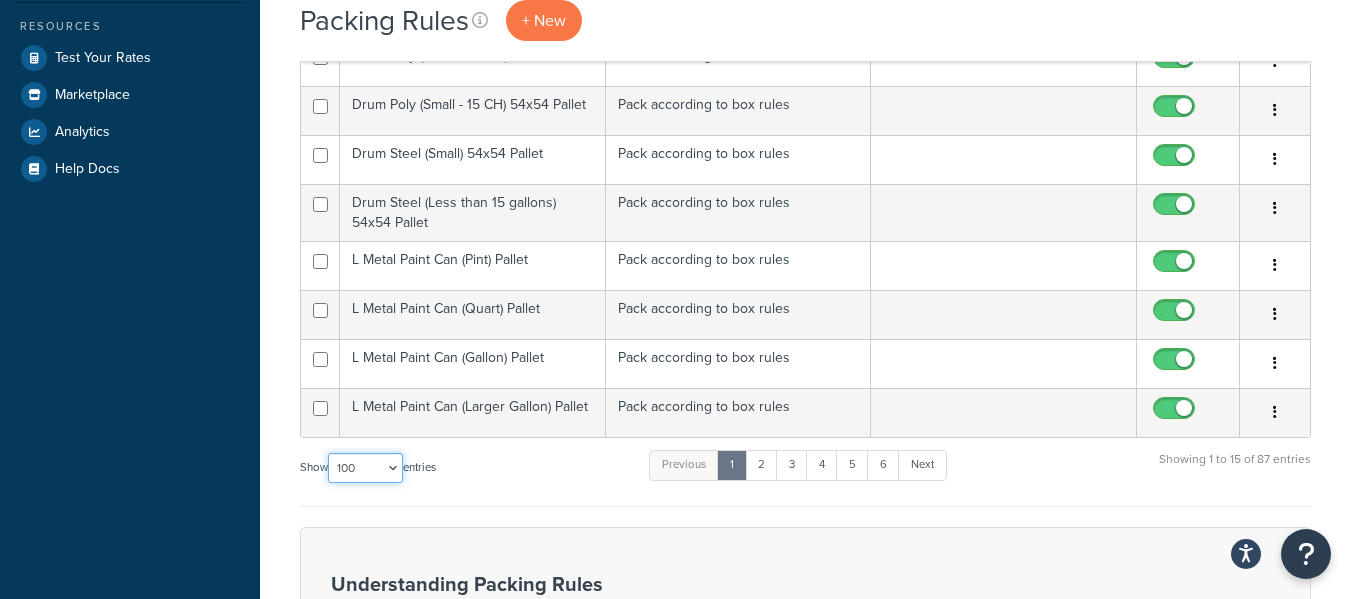 click on "10 15 25 50 100" at bounding box center (365, 468) 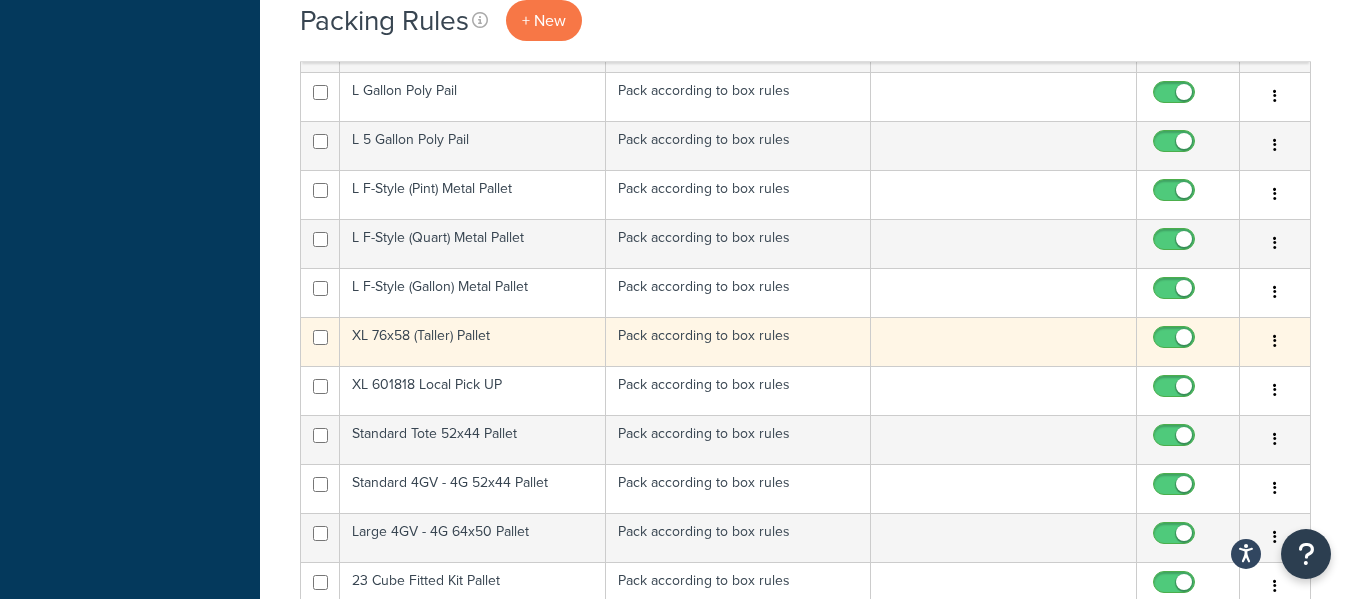 scroll, scrollTop: 1000, scrollLeft: 0, axis: vertical 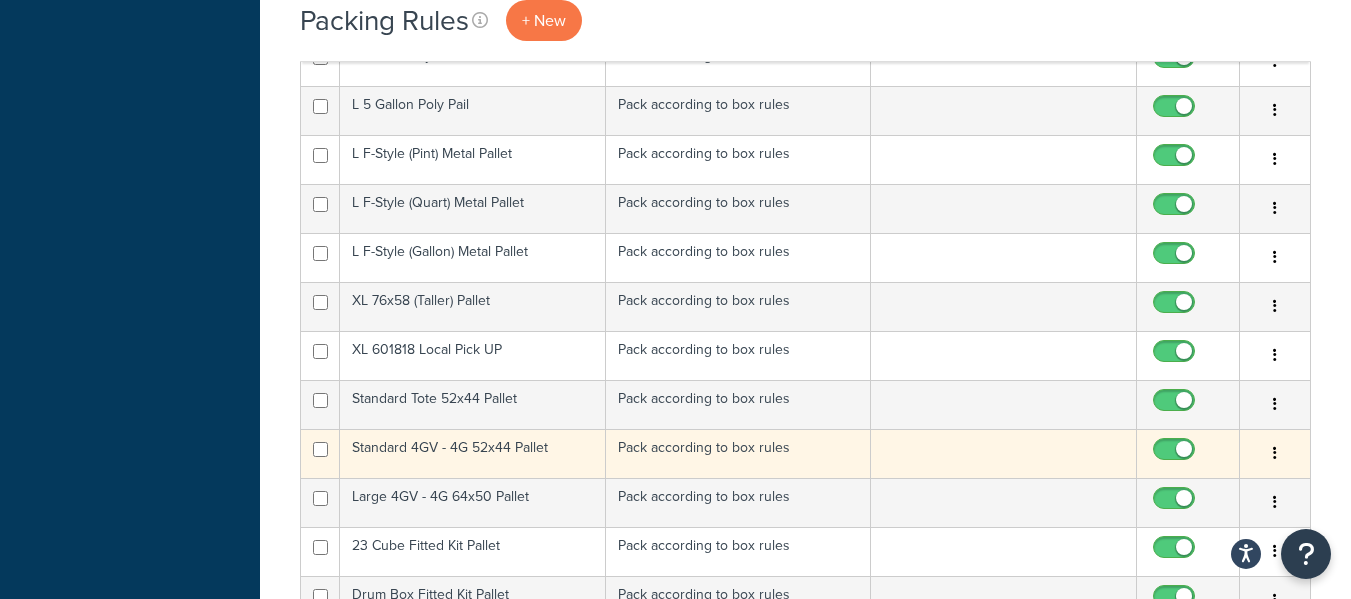 click on "Pack according to box rules" at bounding box center [739, 453] 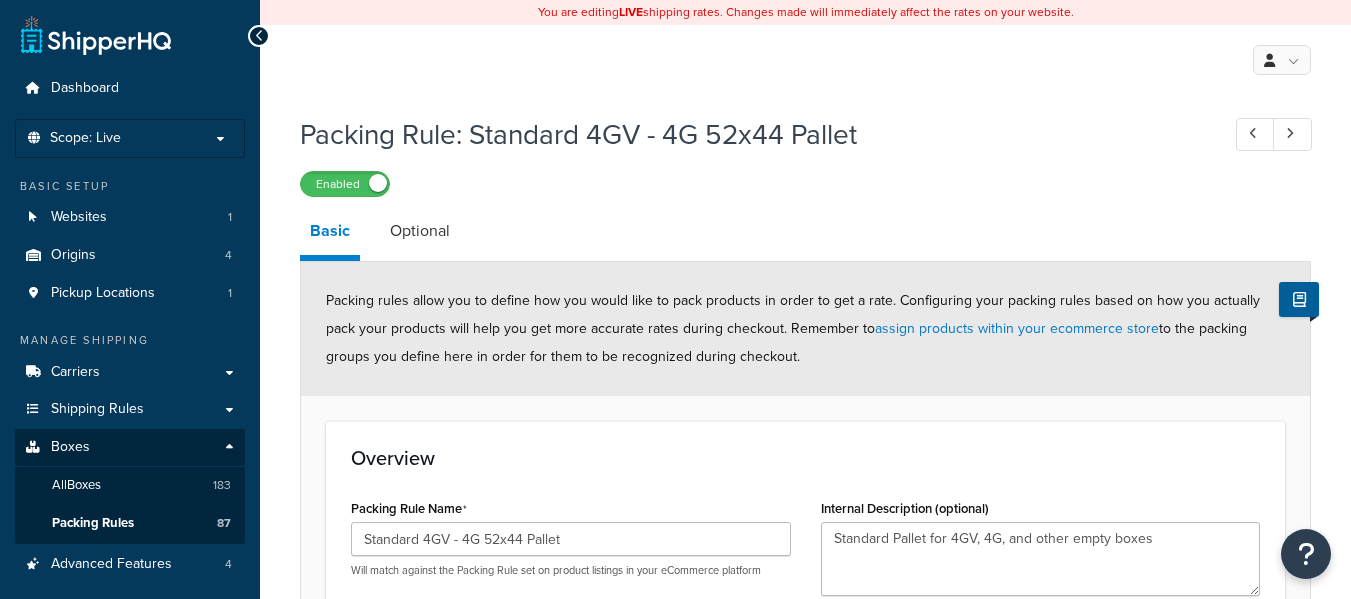 scroll, scrollTop: 0, scrollLeft: 0, axis: both 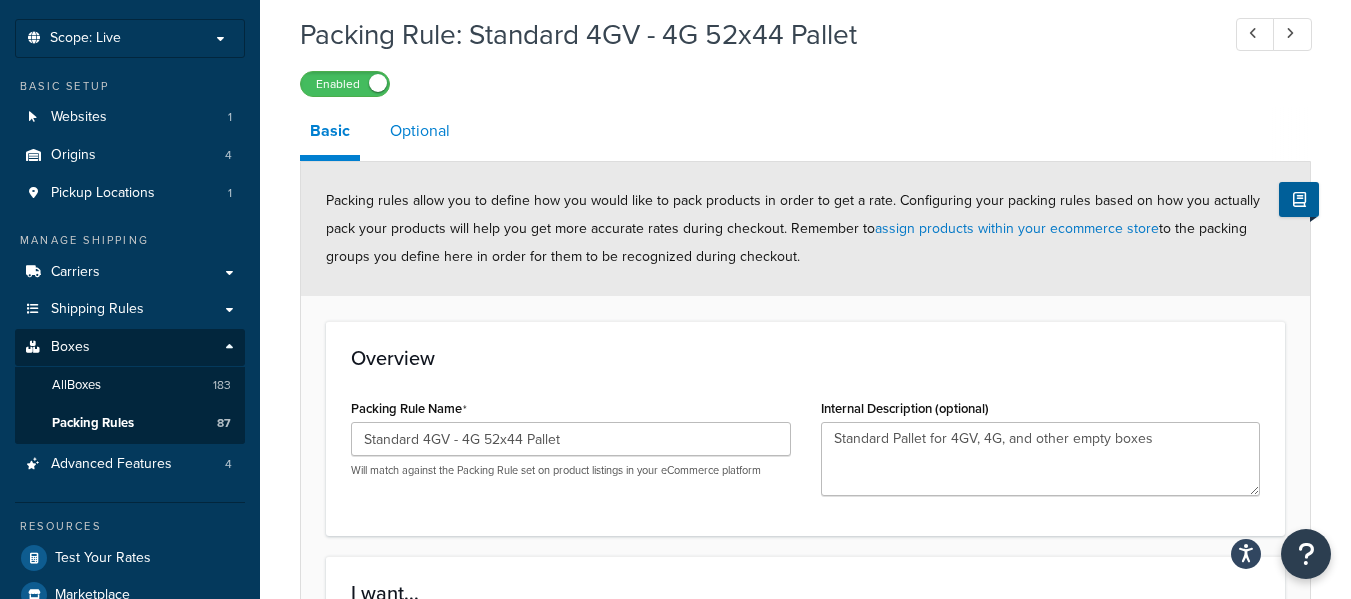click on "Optional" at bounding box center (420, 131) 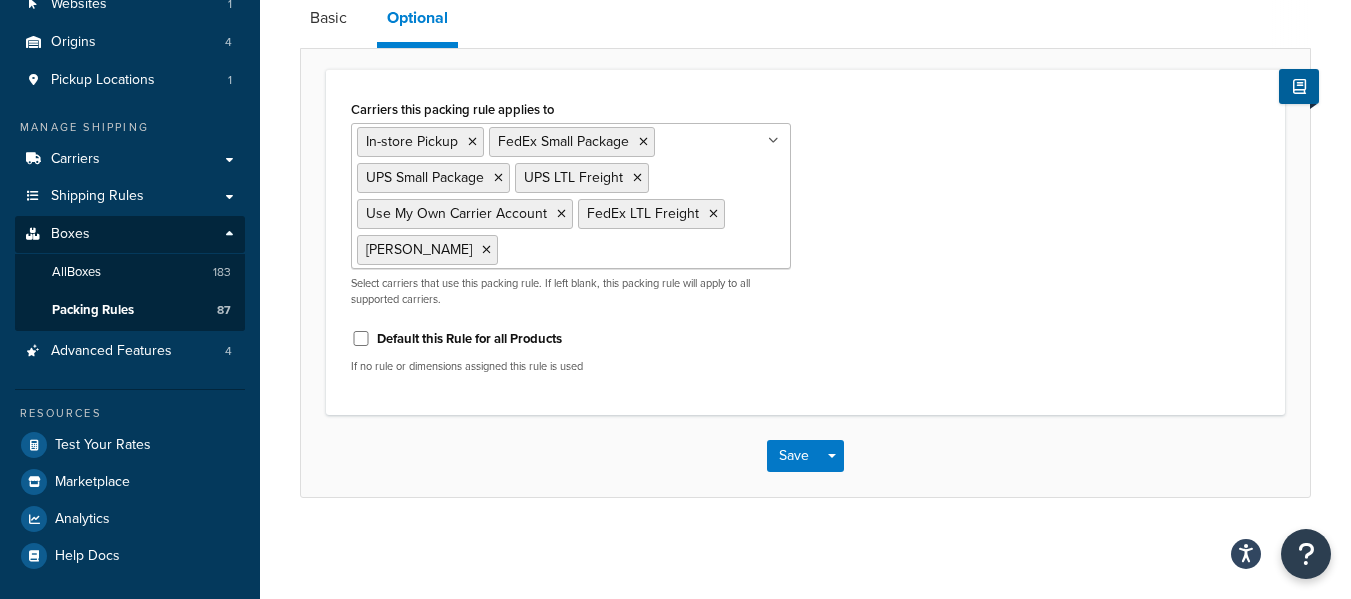 scroll, scrollTop: 214, scrollLeft: 0, axis: vertical 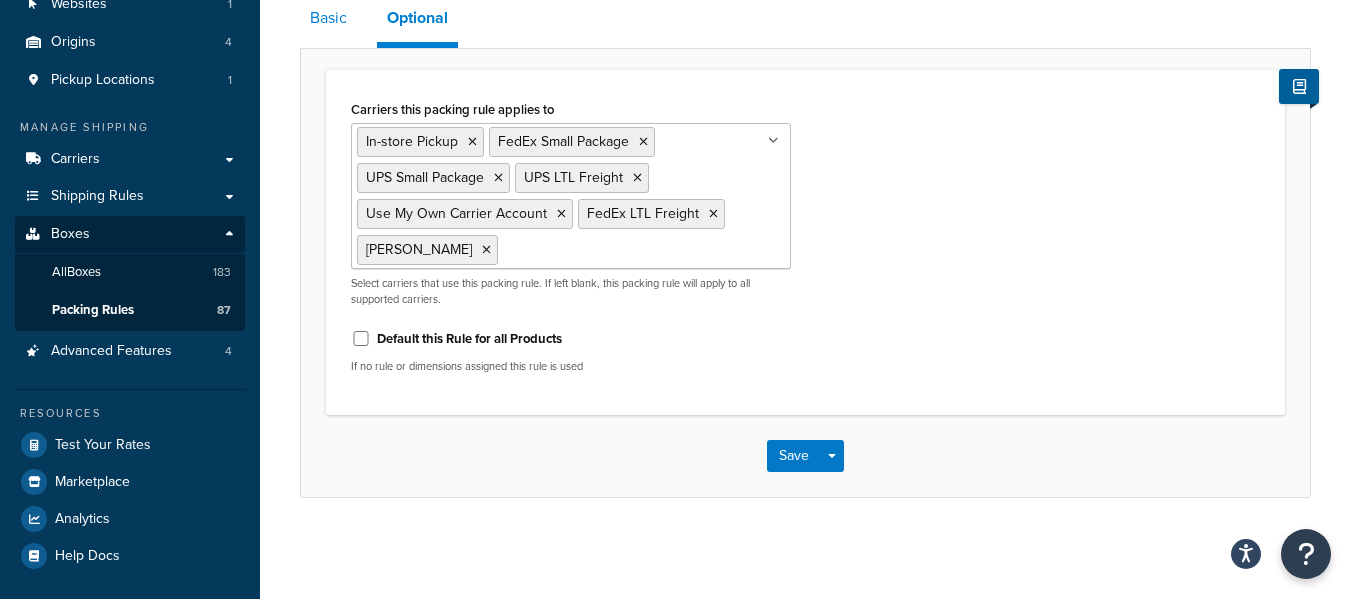 click on "Basic" at bounding box center (328, 18) 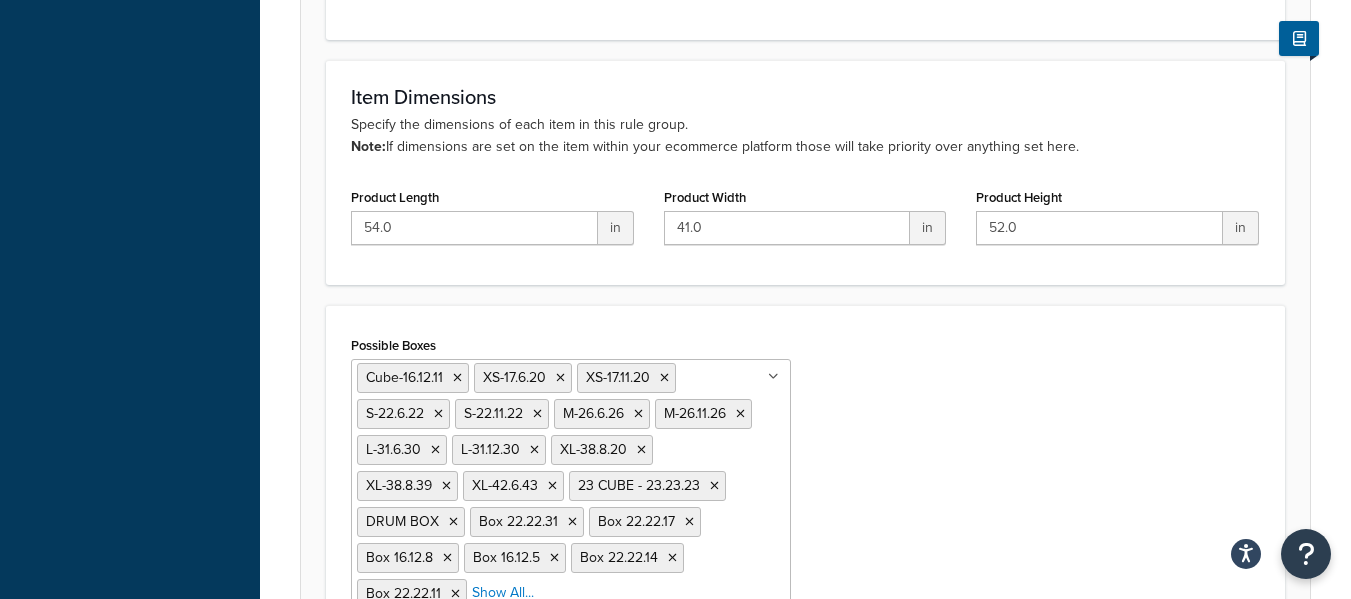 scroll, scrollTop: 1014, scrollLeft: 0, axis: vertical 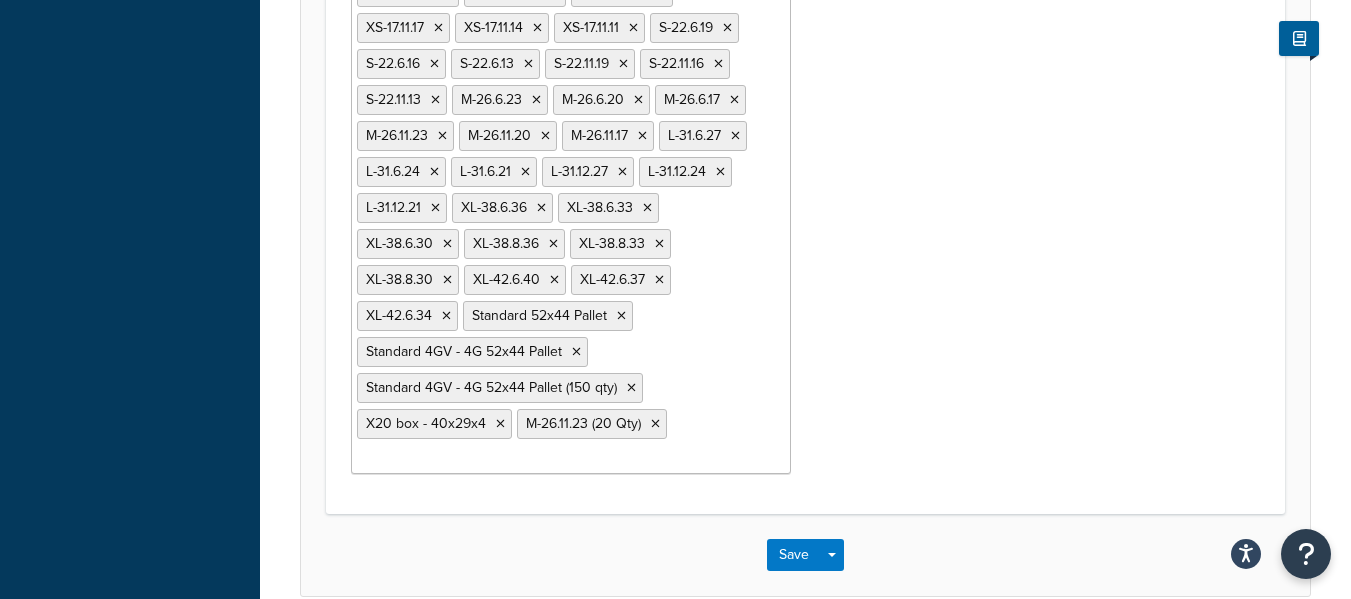 click on "Cube-16.12.11   XS-17.6.20   XS-17.11.20   S-22.6.22   S-22.11.22   M-26.6.26   M-26.11.26   L-31.6.30   L-31.12.30   XL-38.8.20   XL-38.8.39   XL-42.6.43   23 CUBE - 23.23.23   DRUM BOX   Box 22.22.31   Box 22.22.17   Box 16.12.8   Box 16.12.5   Box 22.22.14   Box 22.22.11   Box 22.22.27   Box 22.22.24   Box [DATE]   Box [DATE]   Box [DATE]   XS-17.11.17   XS-17.11.14   XS-17.11.11   S-22.6.19   S-22.6.16   S-22.6.13   S-22.11.19   S-22.11.16   S-22.11.13   M-26.6.23   M-26.6.20   M-26.6.17   M-26.11.23   M-26.11.20   M-26.11.17   L-31.6.27   L-31.6.24   L-31.6.21   L-31.12.27   L-31.12.24   L-31.12.21   XL-38.6.36   XL-38.6.33   XL-38.6.30   XL-38.8.36   XL-38.8.33   XL-38.8.30   XL-42.6.40   XL-42.6.37   XL-42.6.34   Standard 52x44 Pallet   Standard 4GV - 4G 52x44 Pallet   Standard 4GV - 4G 52x44 Pallet (150 qty)   X20 box - 40x29x4   M-26.11.23 (20 Qty)" at bounding box center (571, 97) 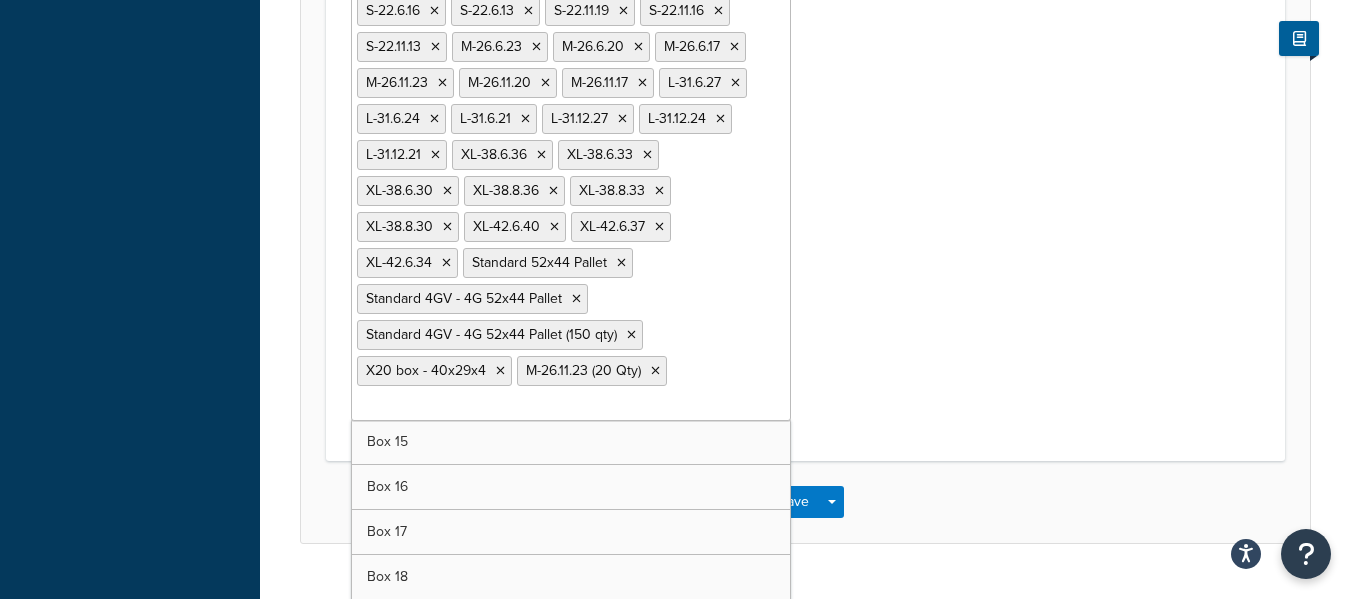 scroll, scrollTop: 1654, scrollLeft: 0, axis: vertical 